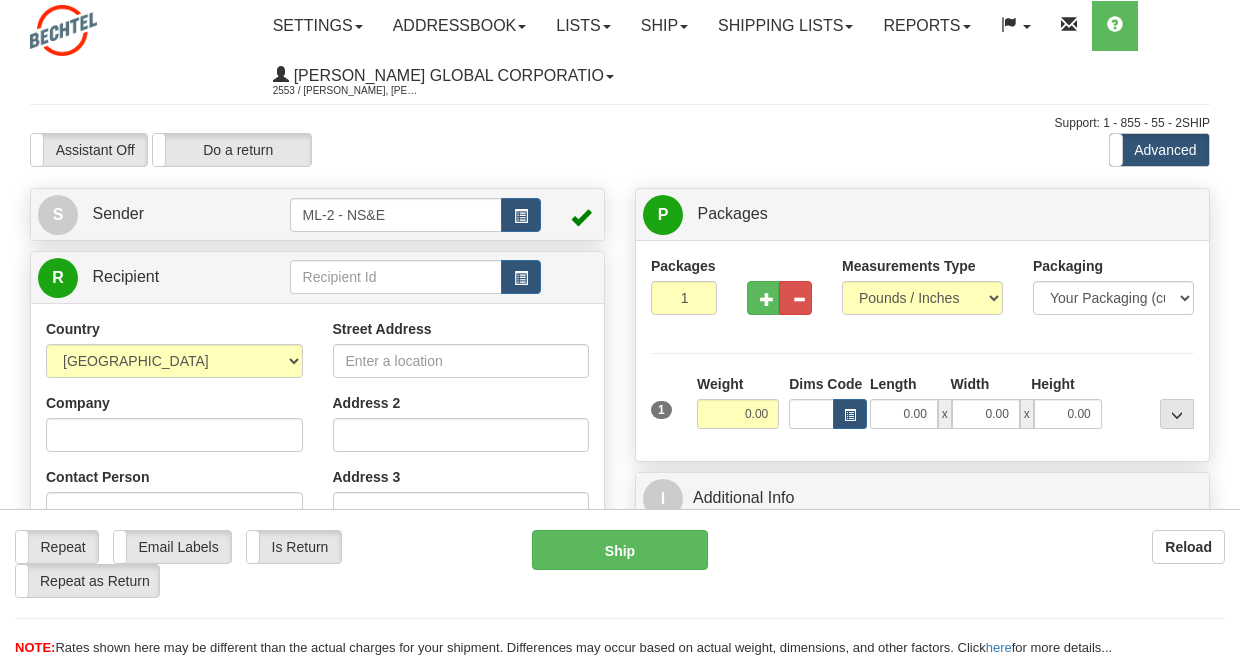 scroll, scrollTop: 0, scrollLeft: 0, axis: both 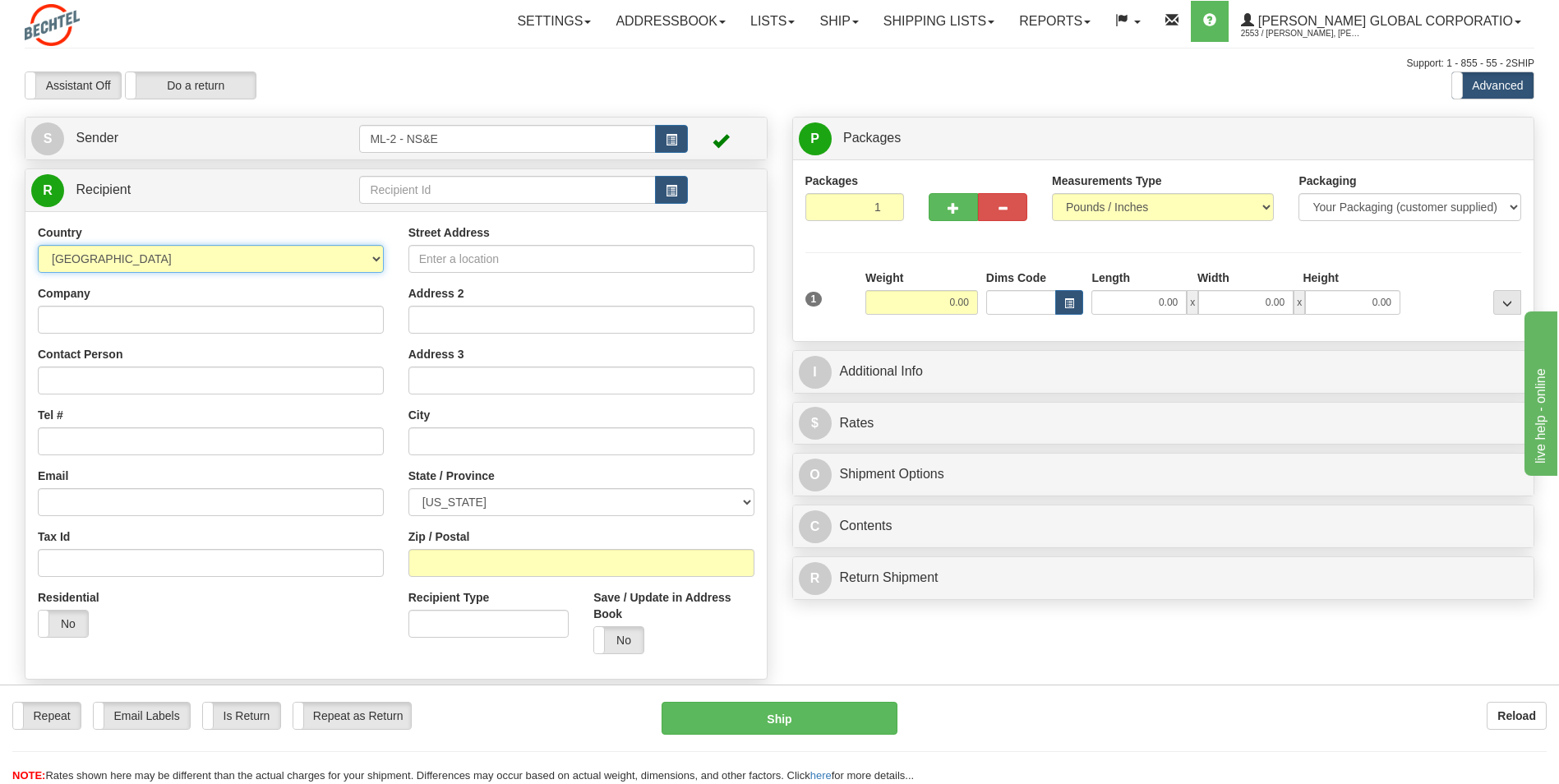click on "[GEOGRAPHIC_DATA]
[GEOGRAPHIC_DATA]
[GEOGRAPHIC_DATA]
[GEOGRAPHIC_DATA]
[US_STATE]
[GEOGRAPHIC_DATA]
[GEOGRAPHIC_DATA]
[GEOGRAPHIC_DATA]
[GEOGRAPHIC_DATA]
[GEOGRAPHIC_DATA]
[GEOGRAPHIC_DATA]
[GEOGRAPHIC_DATA]
[GEOGRAPHIC_DATA]
[GEOGRAPHIC_DATA]
[GEOGRAPHIC_DATA]
[GEOGRAPHIC_DATA]
[GEOGRAPHIC_DATA]
[GEOGRAPHIC_DATA]
[GEOGRAPHIC_DATA]
[GEOGRAPHIC_DATA]
[GEOGRAPHIC_DATA]
[GEOGRAPHIC_DATA]
[GEOGRAPHIC_DATA]
[GEOGRAPHIC_DATA]
[GEOGRAPHIC_DATA]
[GEOGRAPHIC_DATA]
[GEOGRAPHIC_DATA]
[GEOGRAPHIC_DATA], [GEOGRAPHIC_DATA] AND [GEOGRAPHIC_DATA]
[GEOGRAPHIC_DATA]
[GEOGRAPHIC_DATA]
[GEOGRAPHIC_DATA]
[GEOGRAPHIC_DATA]
[GEOGRAPHIC_DATA]
[GEOGRAPHIC_DATA]
[GEOGRAPHIC_DATA]
[GEOGRAPHIC_DATA]
[GEOGRAPHIC_DATA]
[GEOGRAPHIC_DATA]
[GEOGRAPHIC_DATA]
[GEOGRAPHIC_DATA]
[GEOGRAPHIC_DATA]
[GEOGRAPHIC_DATA]
[GEOGRAPHIC_DATA]
[GEOGRAPHIC_DATA]
[GEOGRAPHIC_DATA]
[GEOGRAPHIC_DATA]
[GEOGRAPHIC_DATA]
[GEOGRAPHIC_DATA]
[GEOGRAPHIC_DATA]
COCOS ([GEOGRAPHIC_DATA]) ISLANDS
[GEOGRAPHIC_DATA]
[GEOGRAPHIC_DATA]
[GEOGRAPHIC_DATA]
[GEOGRAPHIC_DATA], [GEOGRAPHIC_DATA]
[GEOGRAPHIC_DATA]
[GEOGRAPHIC_DATA]
[GEOGRAPHIC_DATA]
[GEOGRAPHIC_DATA]
[GEOGRAPHIC_DATA]
[GEOGRAPHIC_DATA]
[GEOGRAPHIC_DATA]
[GEOGRAPHIC_DATA]
[GEOGRAPHIC_DATA]
[GEOGRAPHIC_DATA]
[GEOGRAPHIC_DATA]
[GEOGRAPHIC_DATA]
[GEOGRAPHIC_DATA]
[GEOGRAPHIC_DATA]
[GEOGRAPHIC_DATA]
[GEOGRAPHIC_DATA]
[GEOGRAPHIC_DATA]
[GEOGRAPHIC_DATA] ([GEOGRAPHIC_DATA])
[GEOGRAPHIC_DATA]
[GEOGRAPHIC_DATA]
[GEOGRAPHIC_DATA]
[GEOGRAPHIC_DATA]" at bounding box center [210, 259] 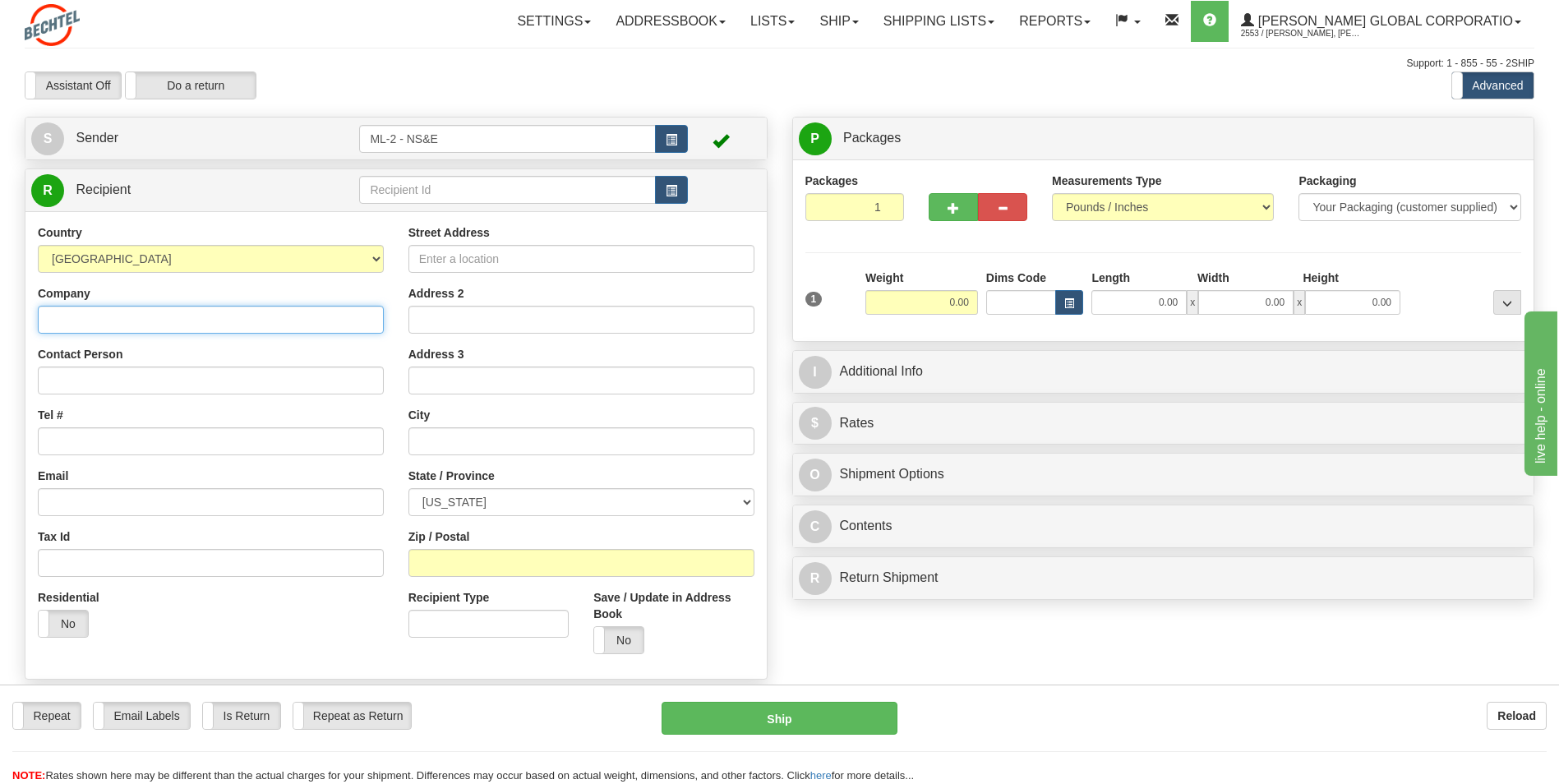 click on "Company" at bounding box center [210, 320] 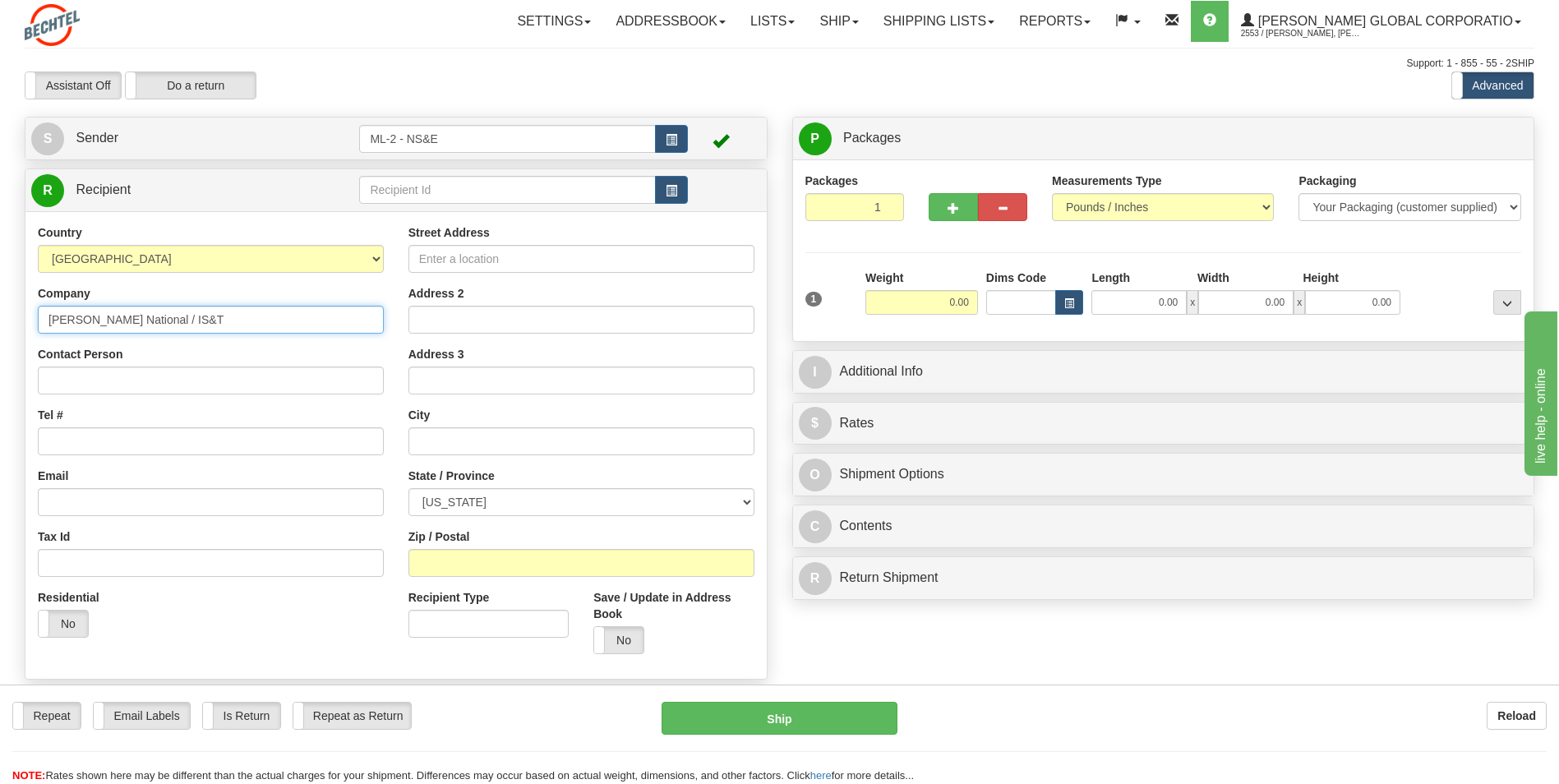 click on "[PERSON_NAME] National / IS&T" at bounding box center (210, 320) 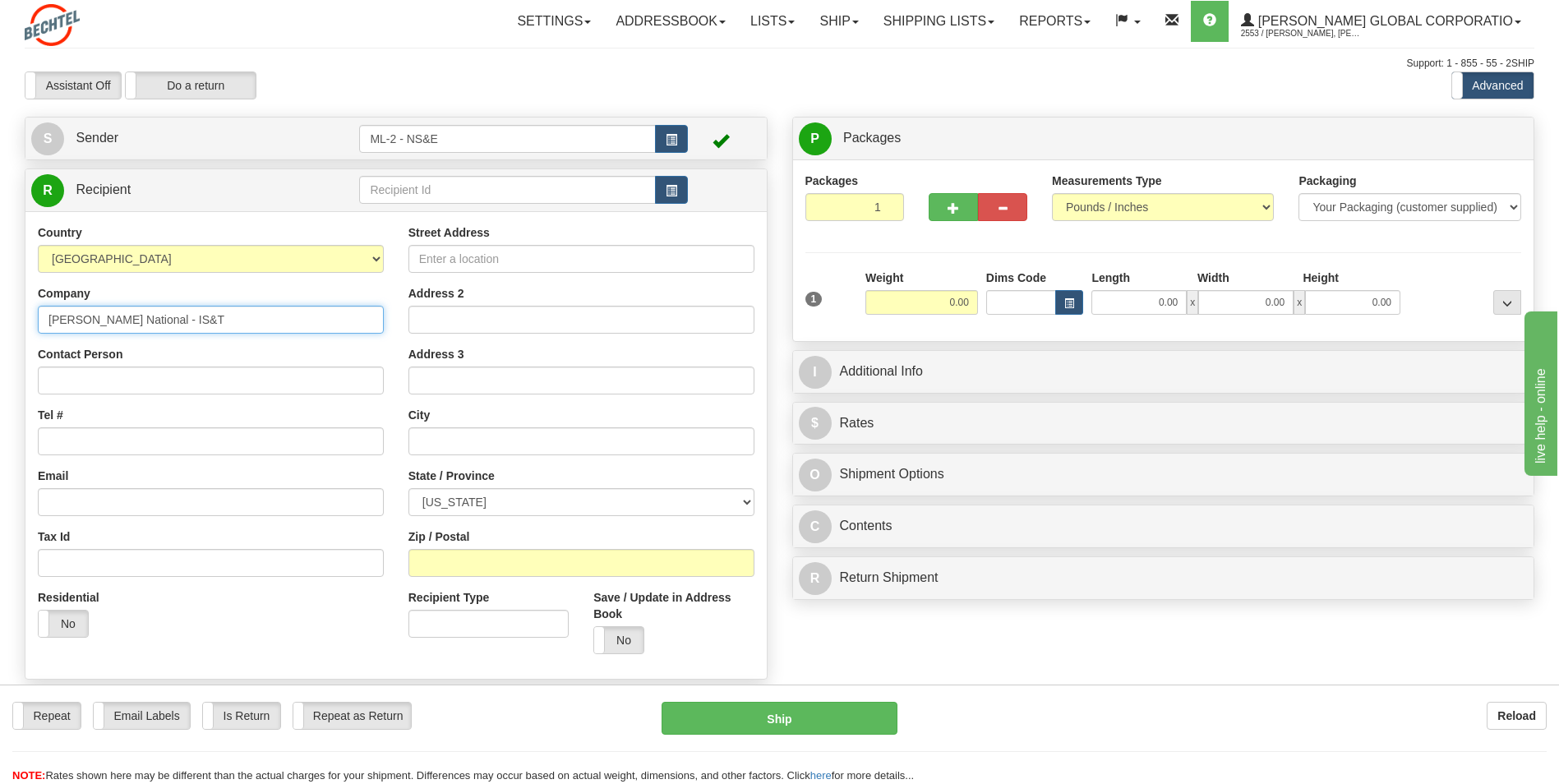 click on "[PERSON_NAME] National - IS&T" at bounding box center (210, 320) 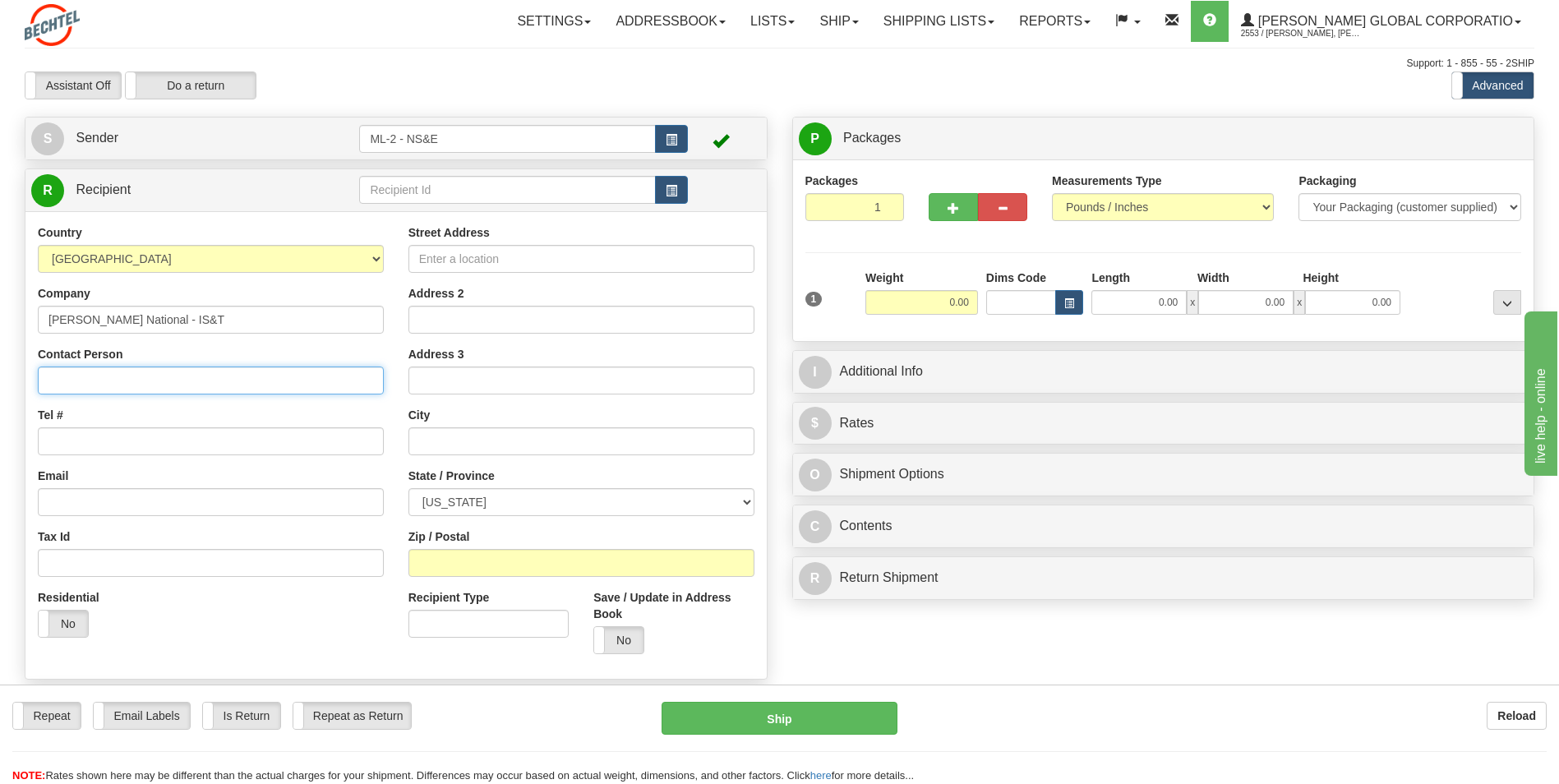 click on "Contact Person" at bounding box center [210, 380] 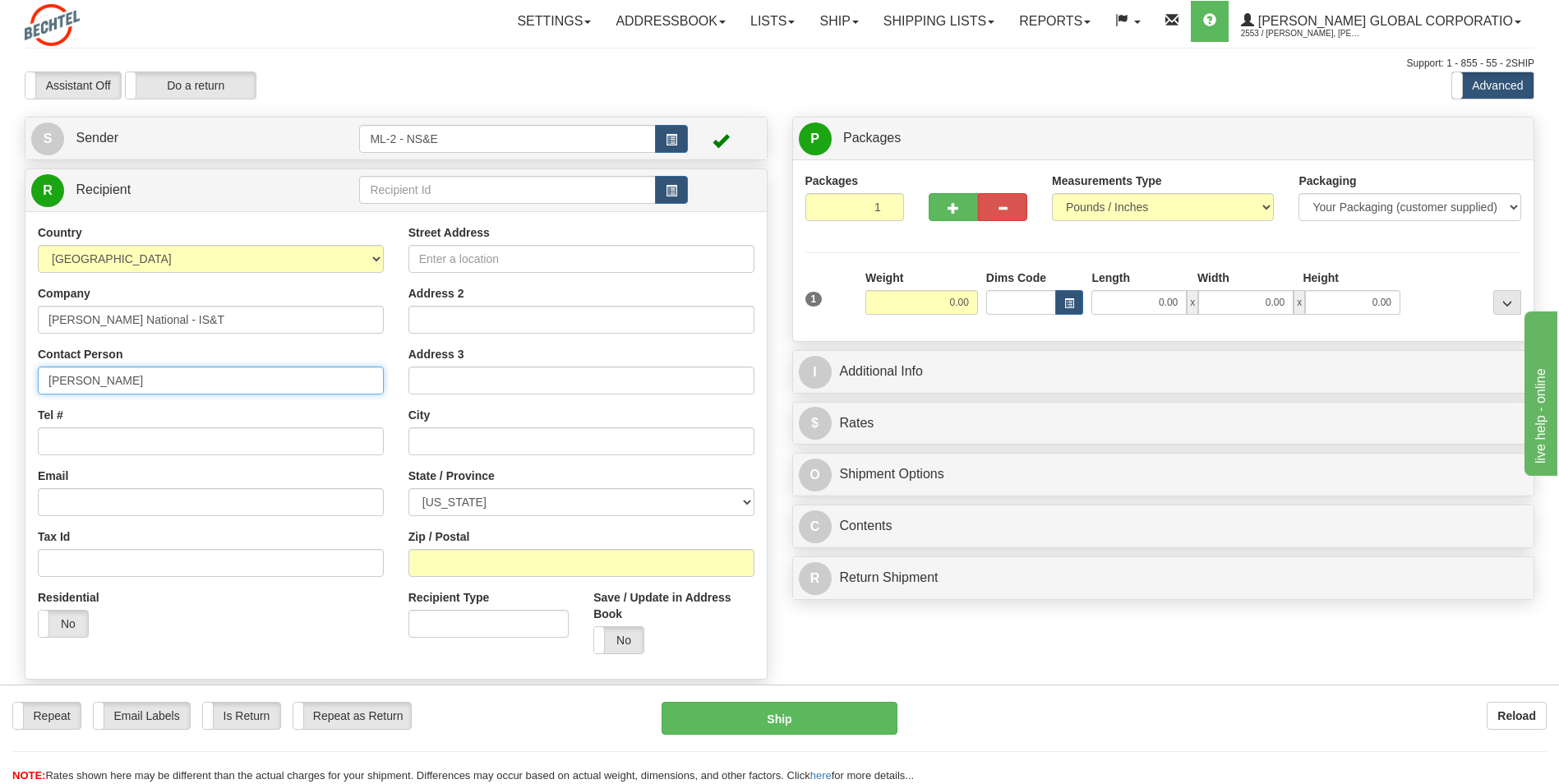 type on "[PERSON_NAME]" 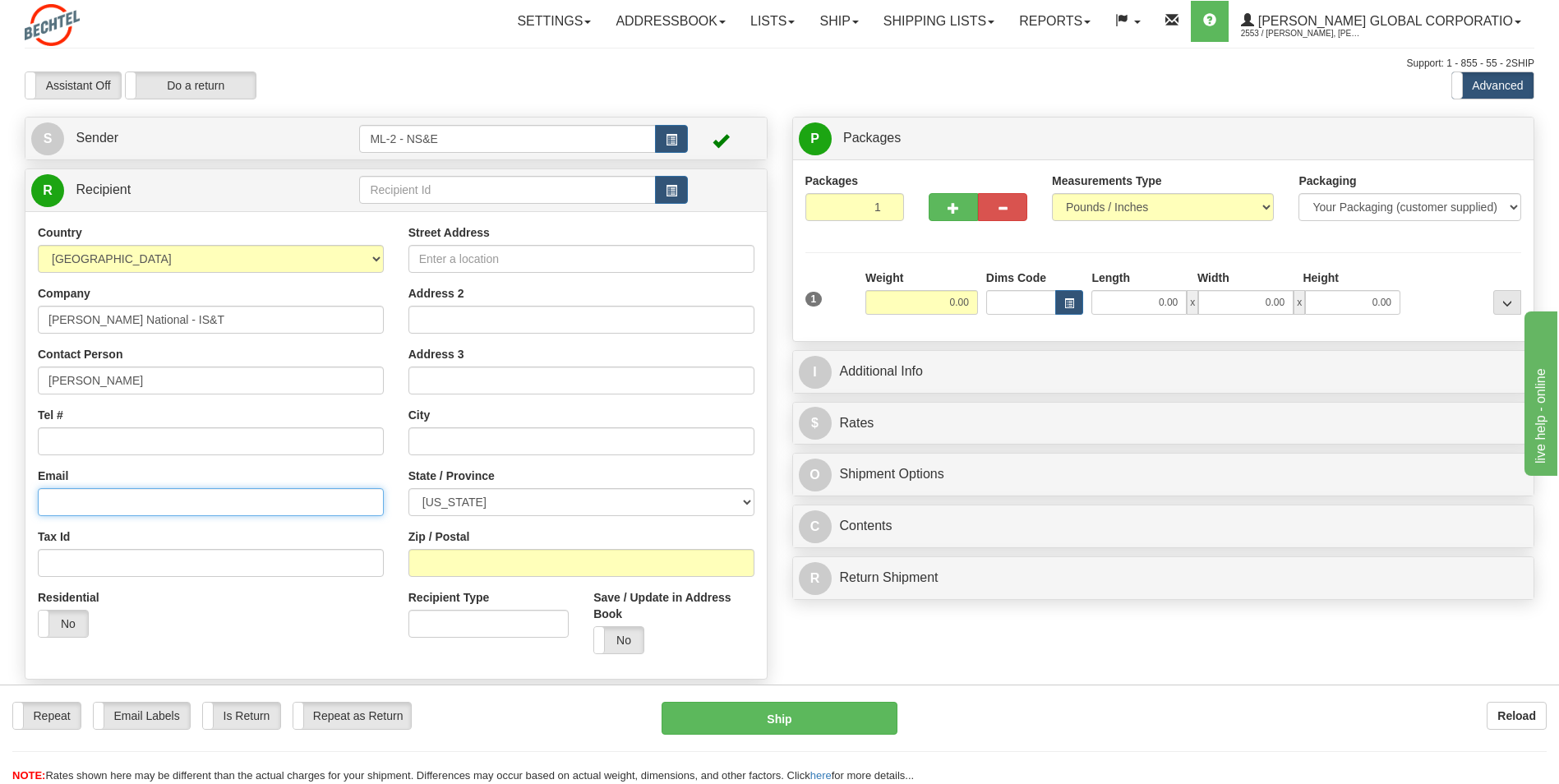 click on "Email" at bounding box center [210, 502] 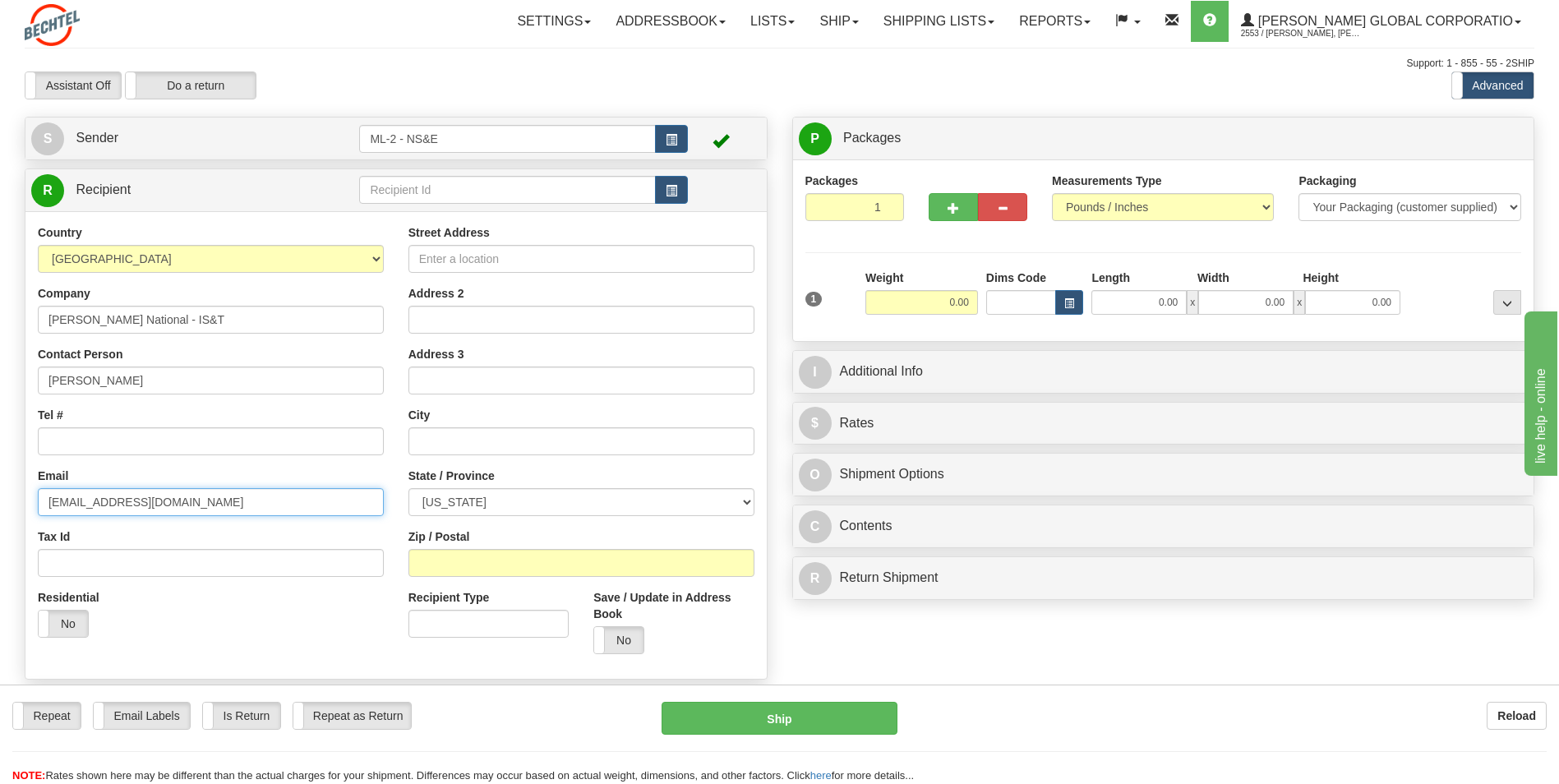 type on "[EMAIL_ADDRESS][DOMAIN_NAME]" 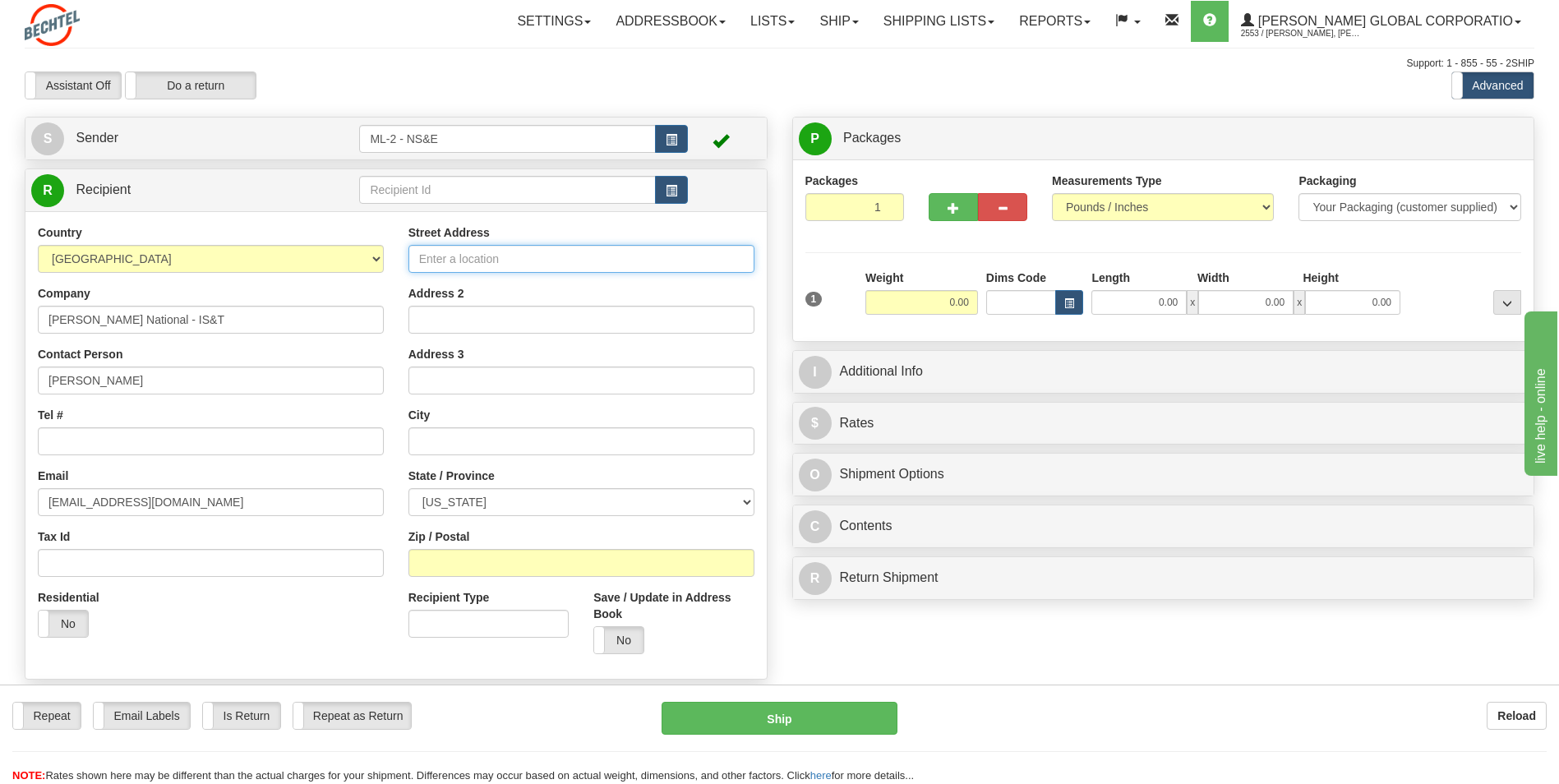 click on "Street Address" at bounding box center [581, 259] 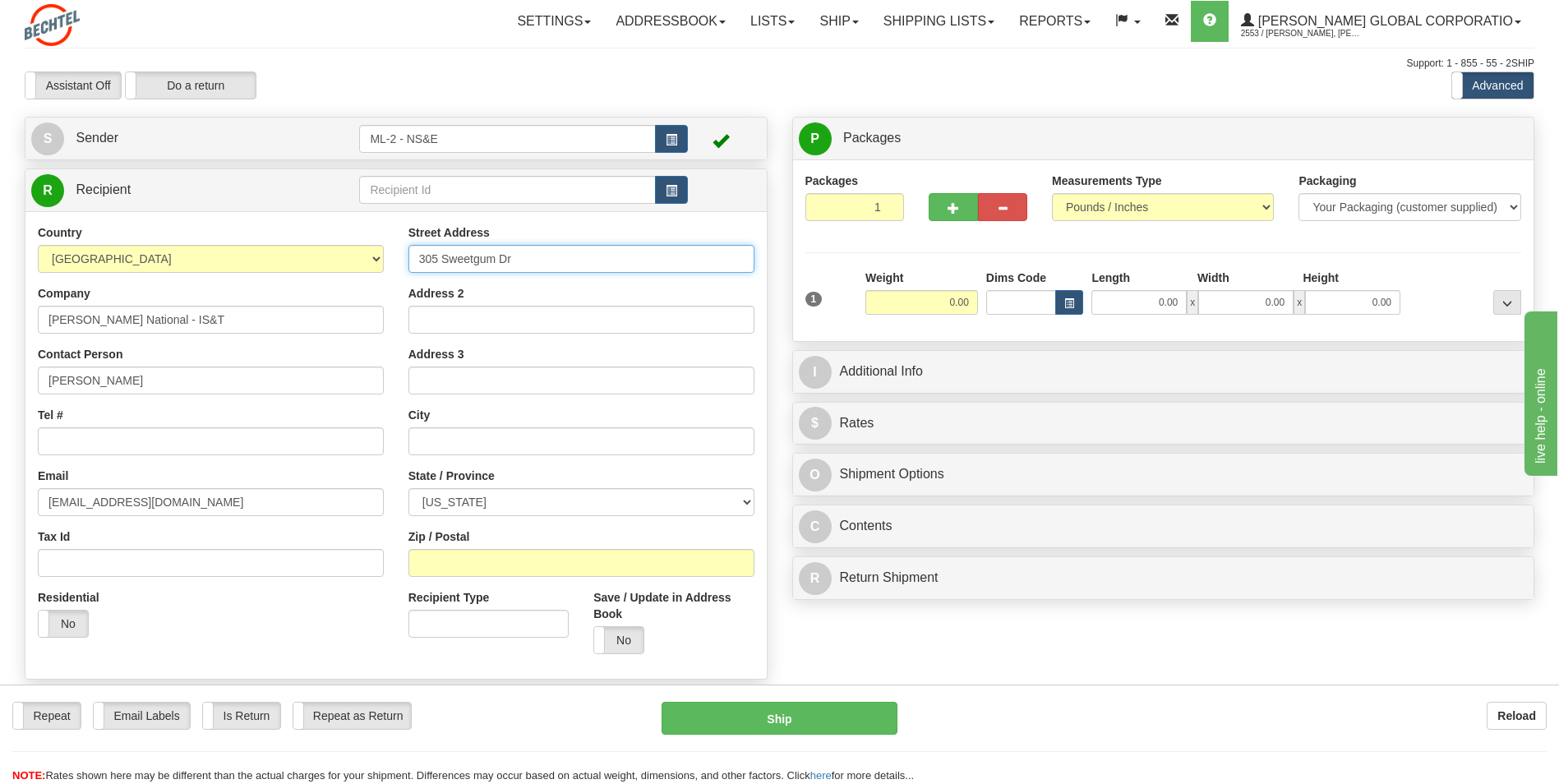 type on "305 Sweetgum Dr" 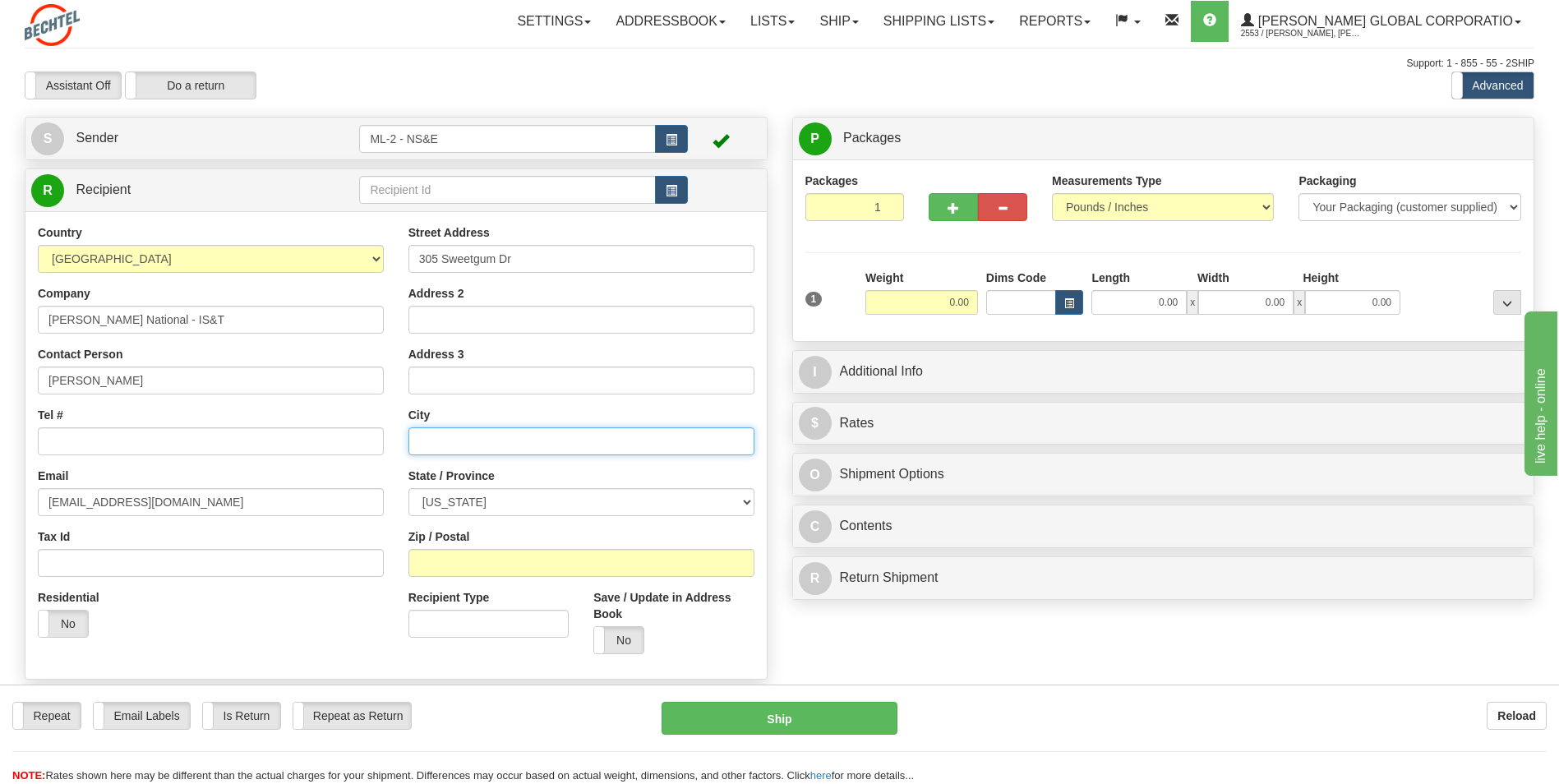 click at bounding box center (581, 441) 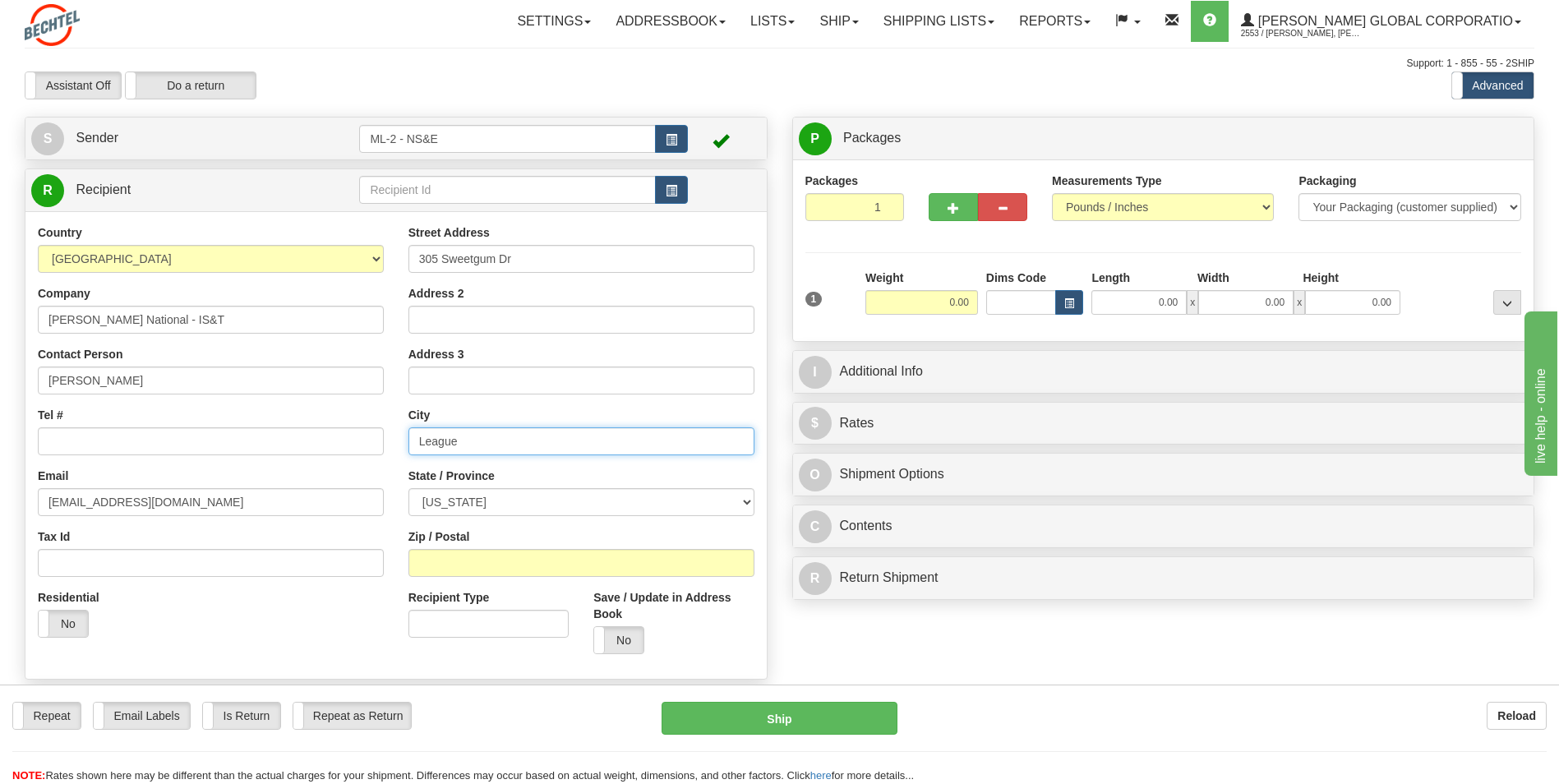 click on "League" at bounding box center (581, 441) 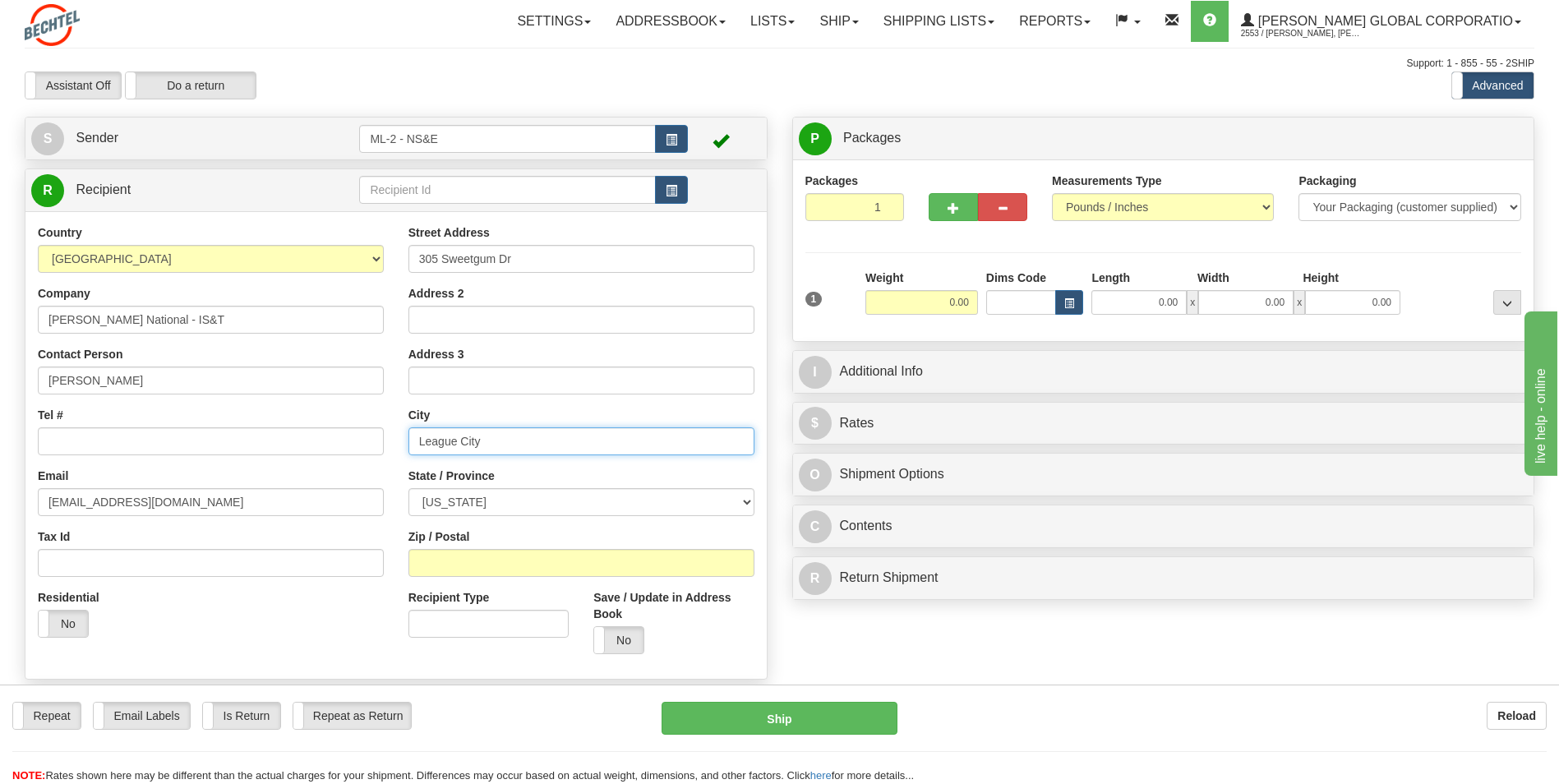 type on "League City" 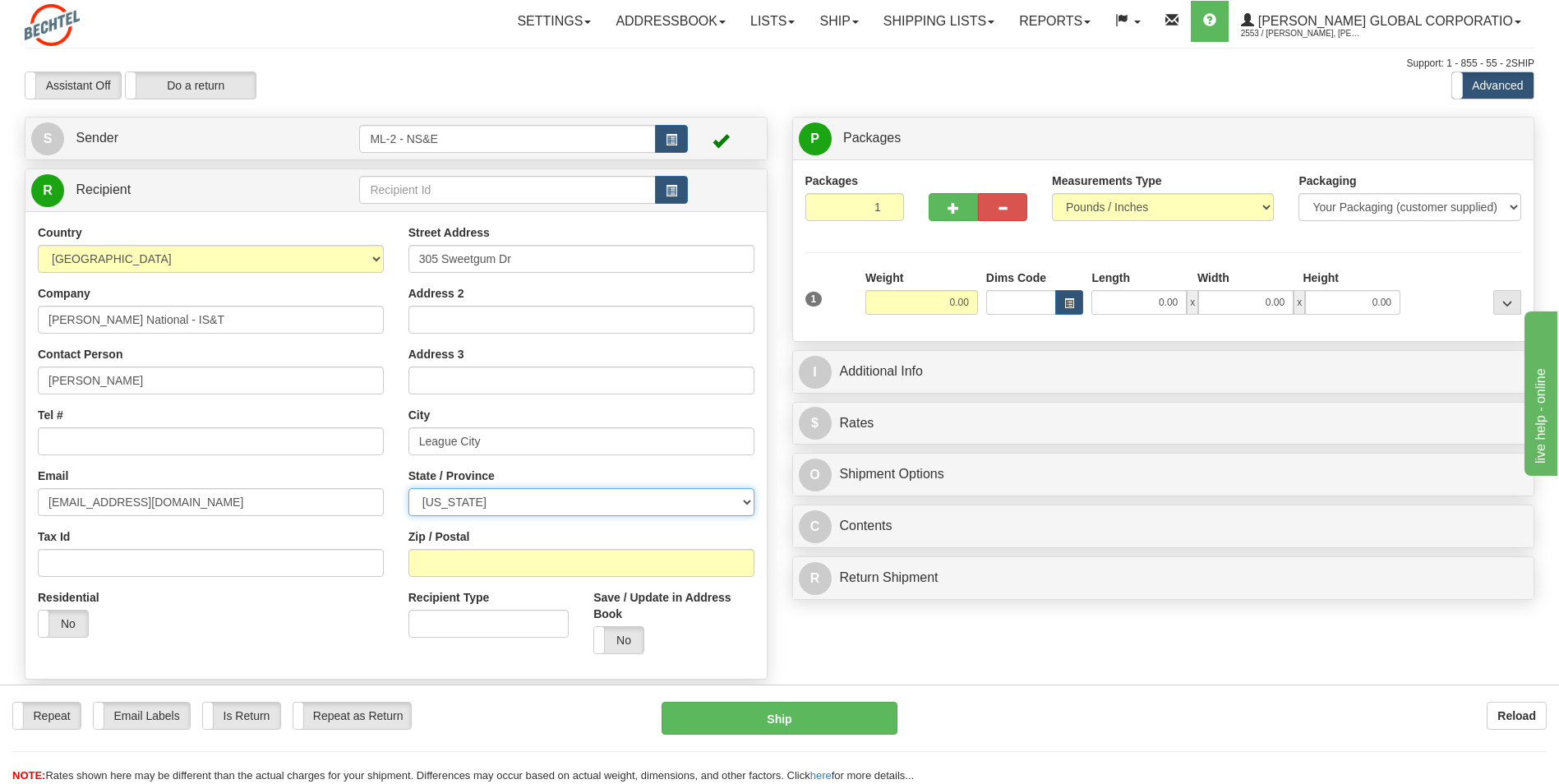 click on "[US_STATE] [US_STATE] [US_STATE] [US_STATE] Armed Forces America Armed Forces Europe Armed Forces Pacific [US_STATE] [US_STATE] [US_STATE] [US_STATE] [US_STATE][GEOGRAPHIC_DATA] [US_STATE] [US_STATE] [US_STATE] [US_STATE] [US_STATE] [US_STATE] [US_STATE] [US_STATE] [US_STATE] [US_STATE] [US_STATE] [US_STATE] [US_STATE] [US_STATE] [US_STATE] [US_STATE] [US_STATE] [US_STATE] [US_STATE] [US_STATE] [US_STATE] [US_STATE] [US_STATE] [US_STATE] [US_STATE] [US_STATE] [US_STATE] [US_STATE] [US_STATE] [US_STATE] [US_STATE] [US_STATE] [US_STATE] [US_STATE] [US_STATE] [US_STATE] [US_STATE] [US_STATE] [US_STATE][PERSON_NAME][US_STATE] STATE [US_STATE] [US_STATE] [US_STATE]" at bounding box center [581, 502] 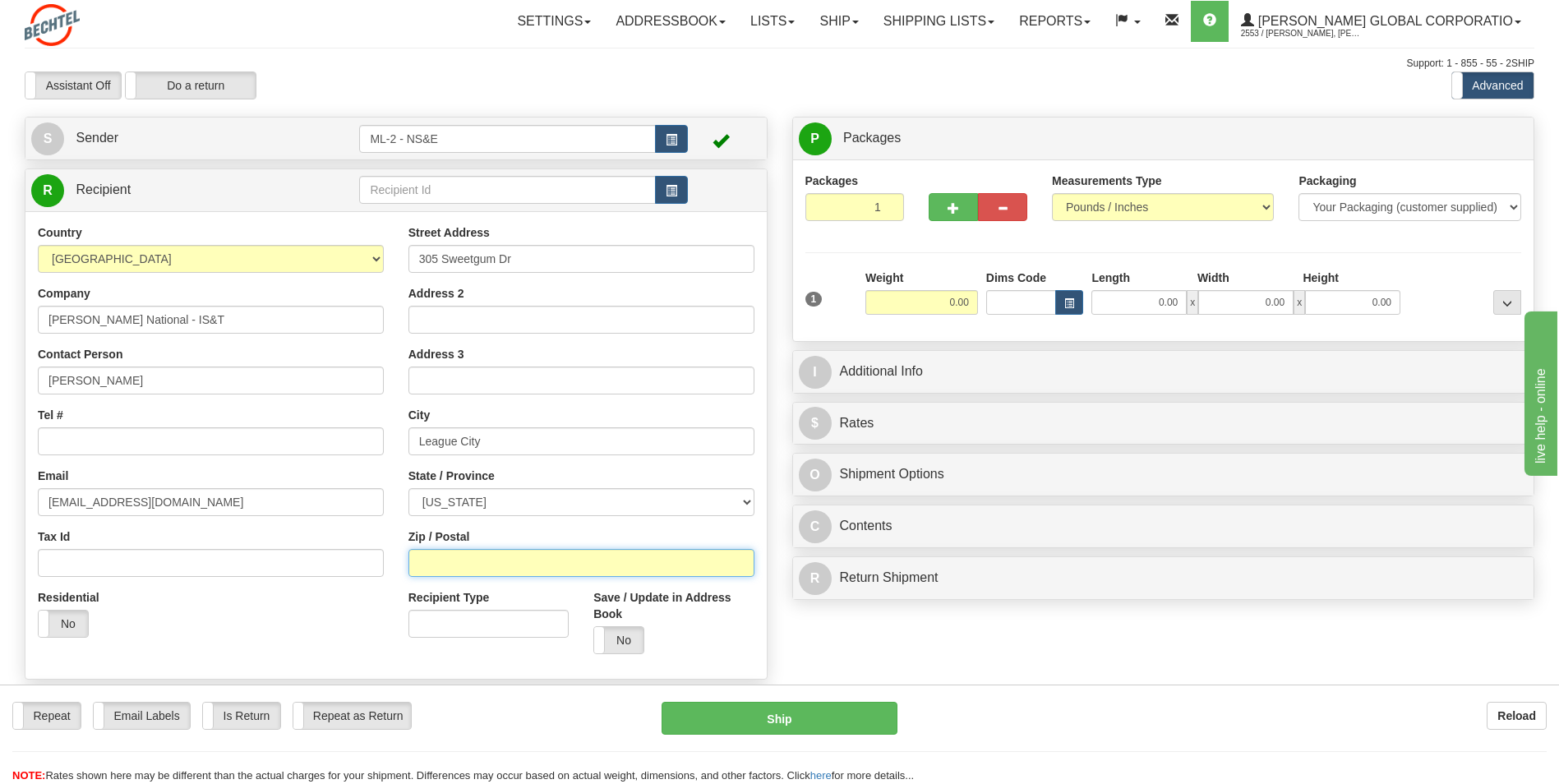 click on "Zip / Postal" at bounding box center (581, 563) 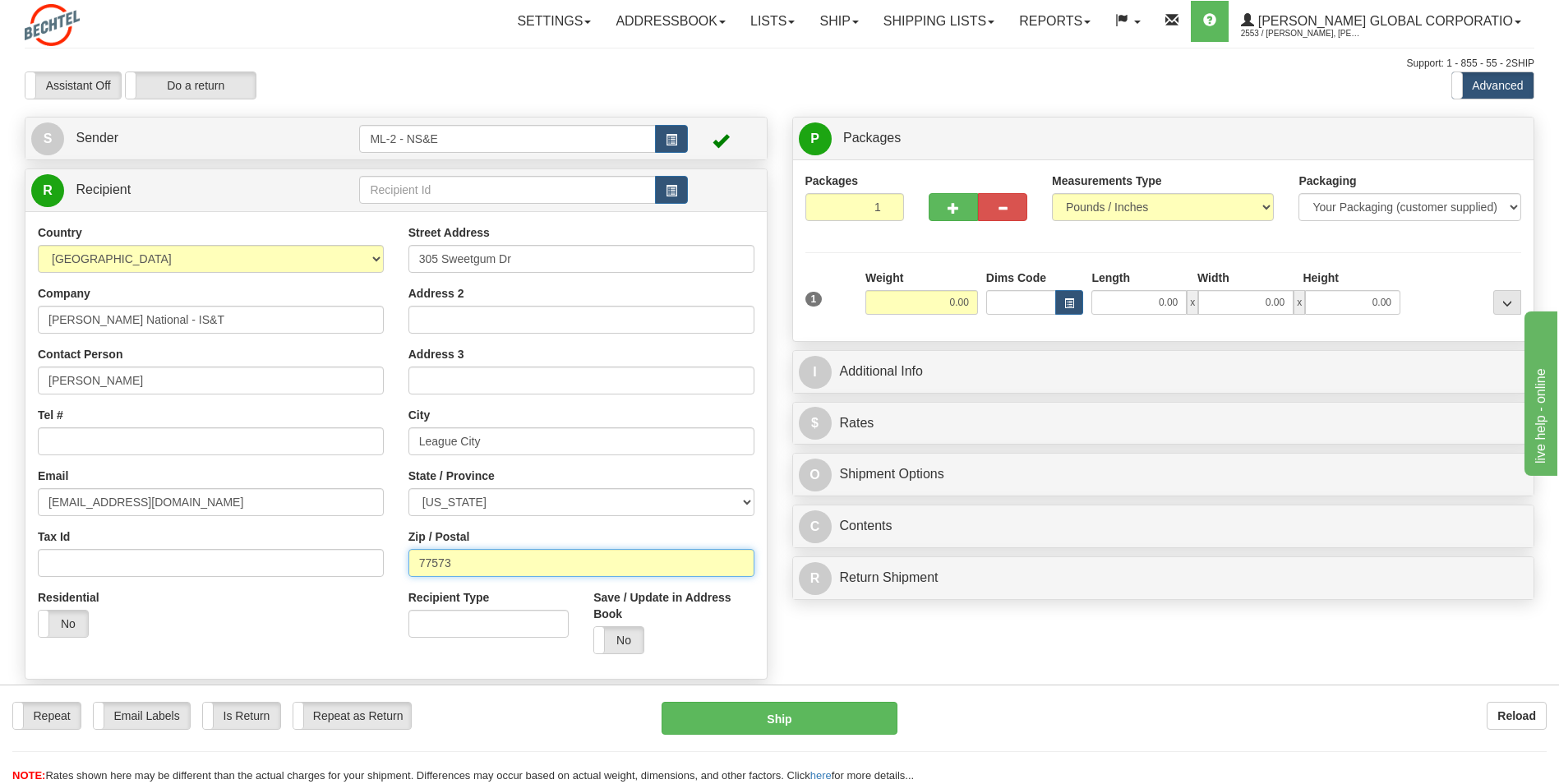 type on "77573" 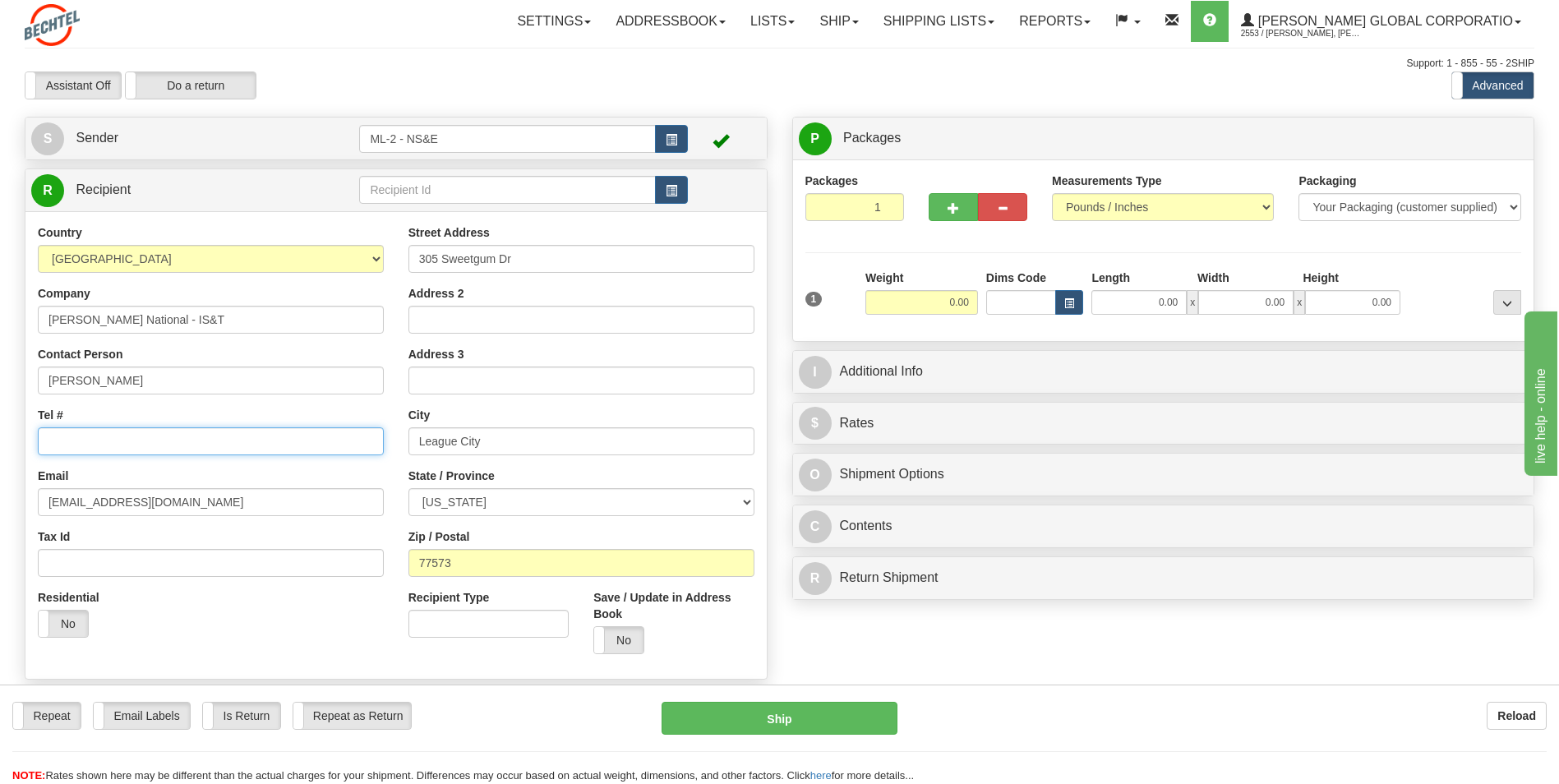 click on "Tel #" at bounding box center [210, 441] 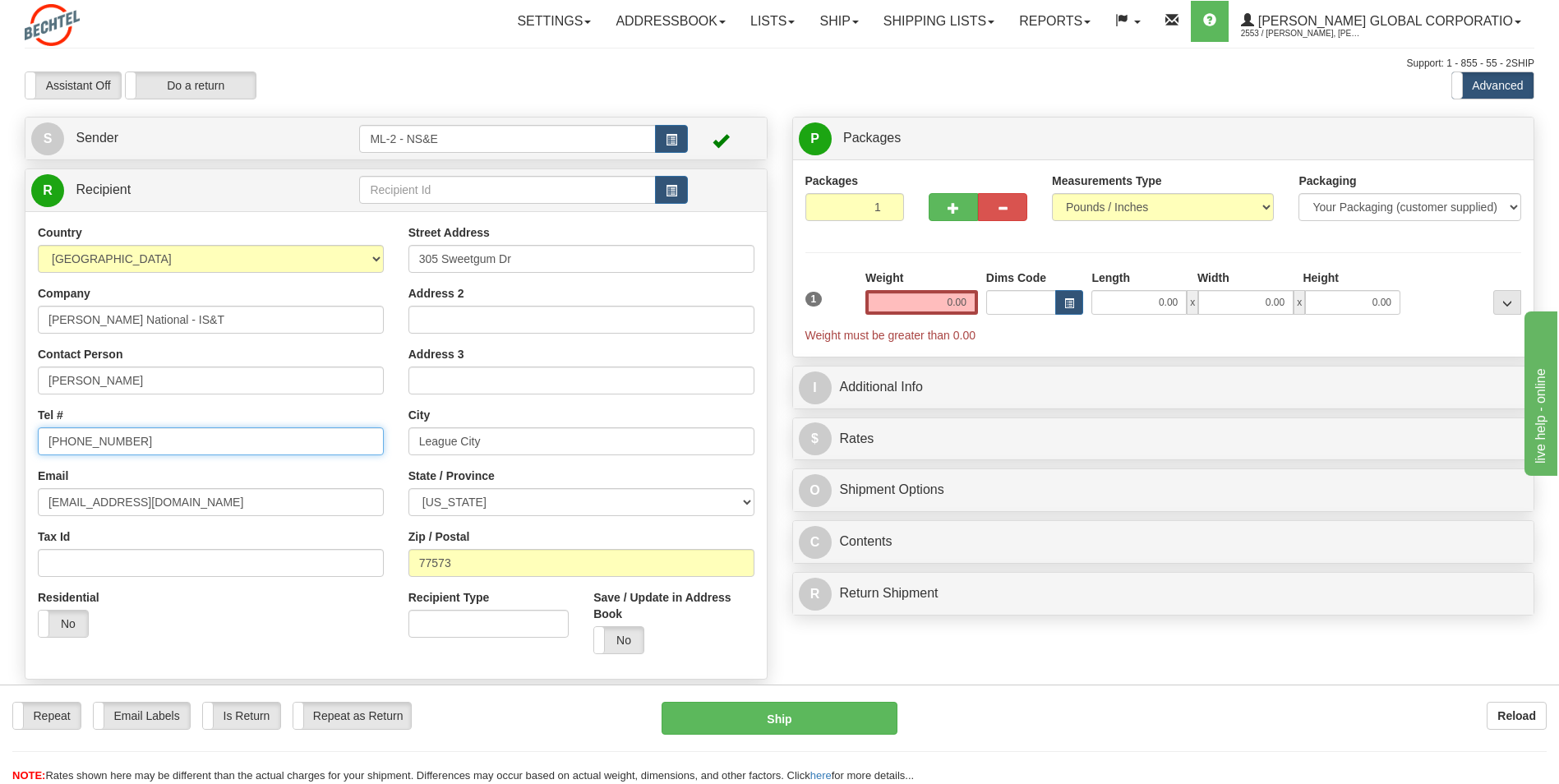 click on "[PHONE_NUMBER]" at bounding box center (210, 441) 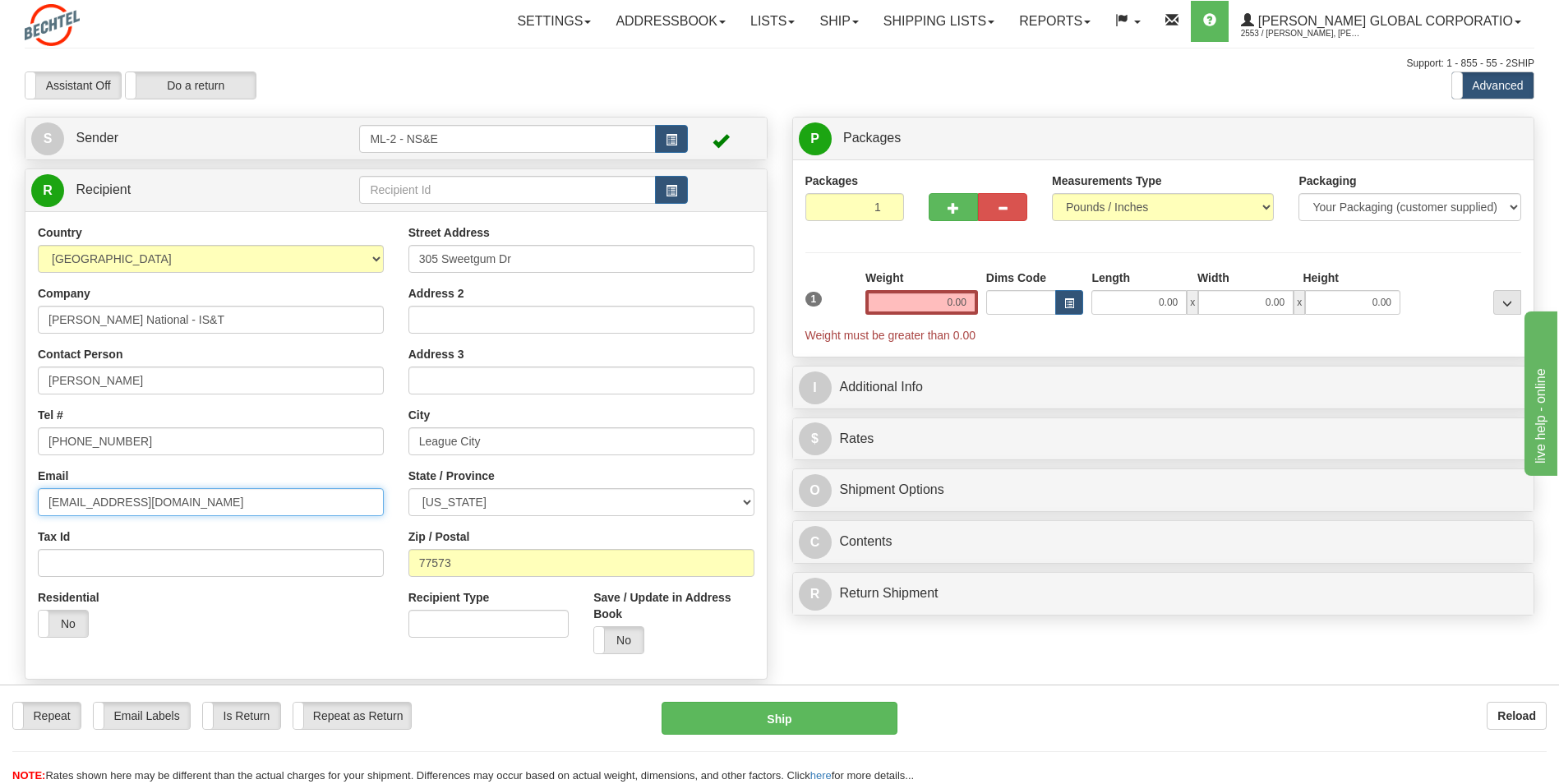 click on "[EMAIL_ADDRESS][DOMAIN_NAME]" at bounding box center (210, 502) 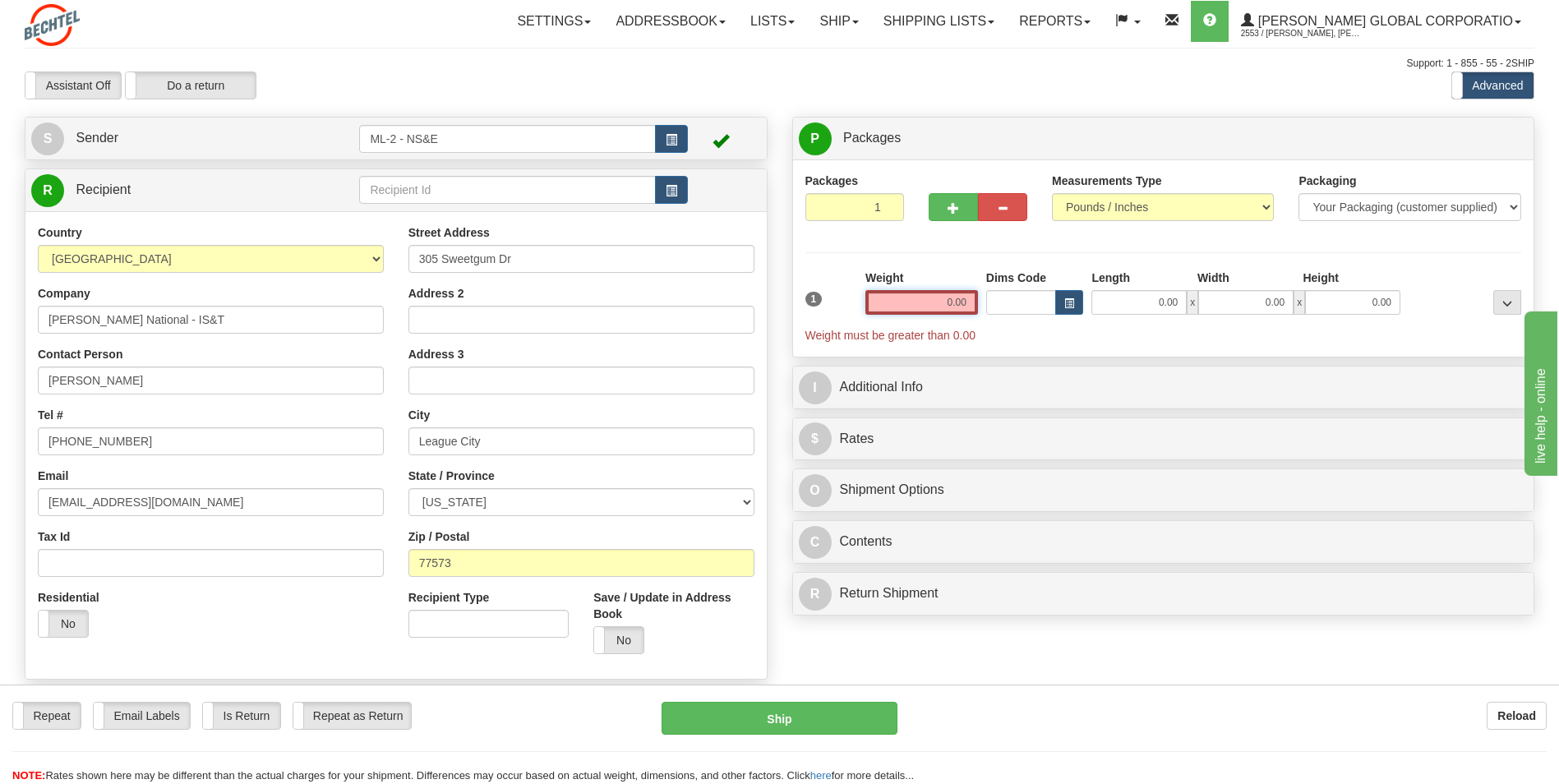 click on "0.00" at bounding box center (921, 302) 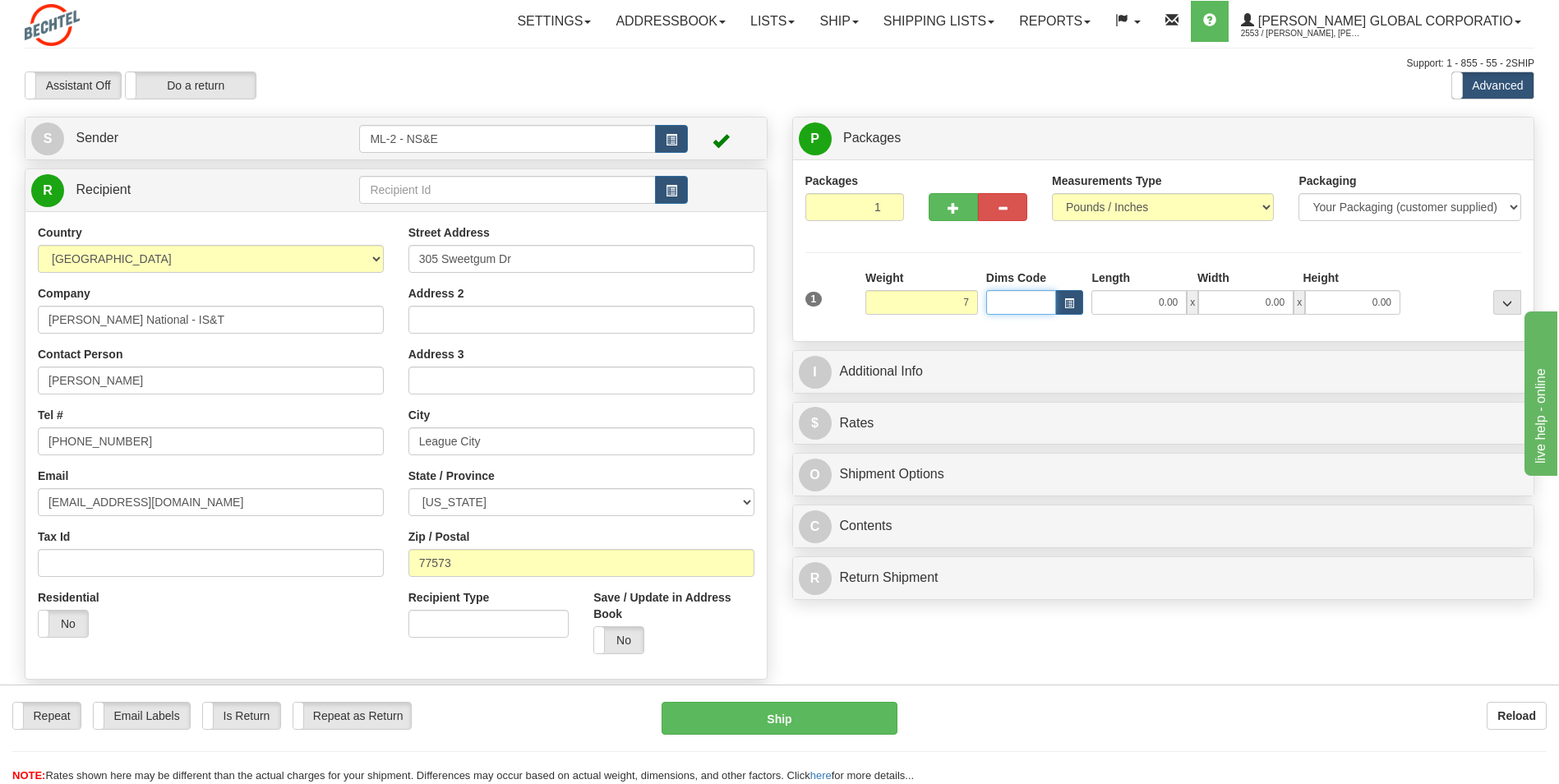 type on "7.00" 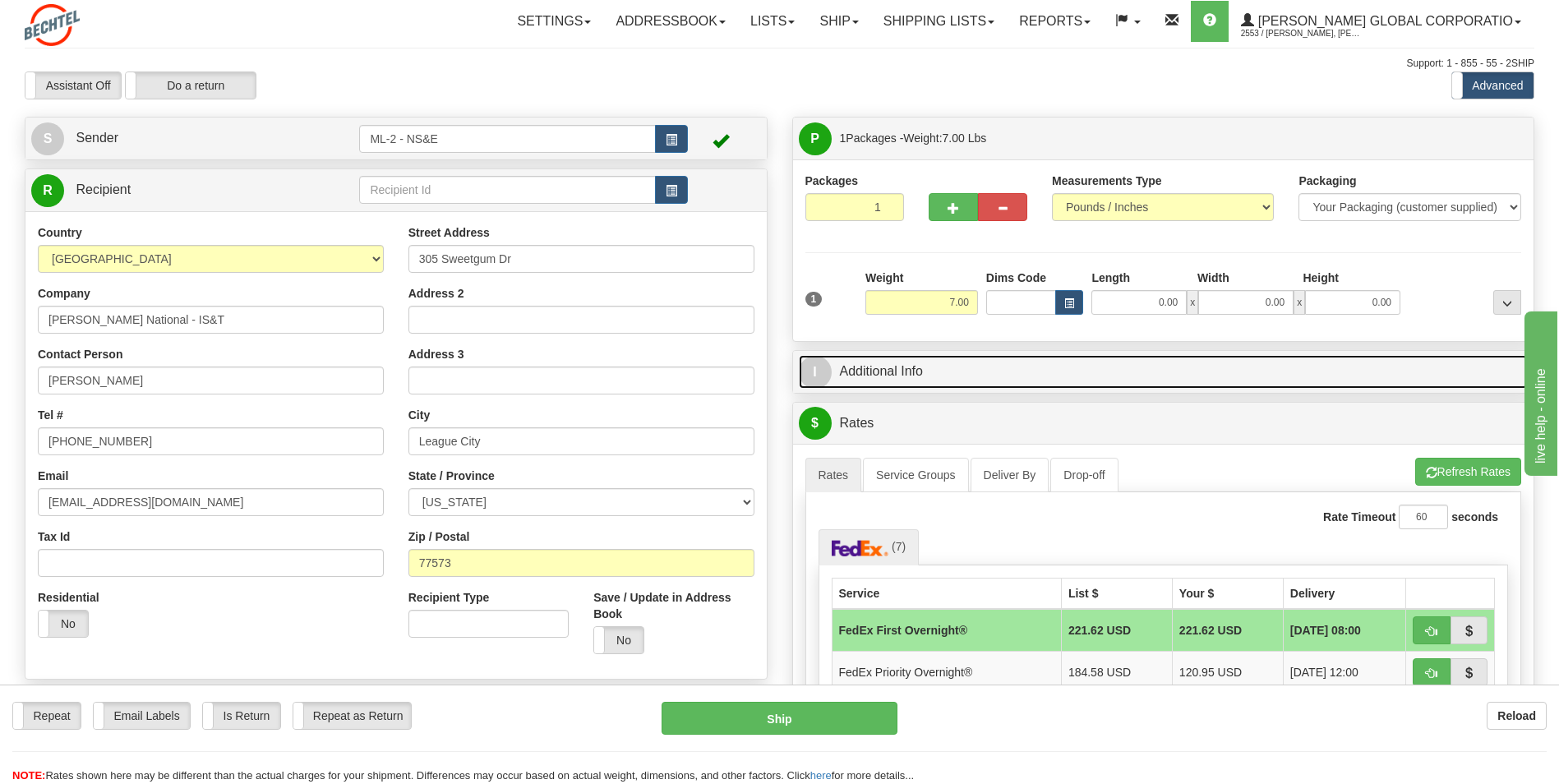 click on "I" at bounding box center (815, 372) 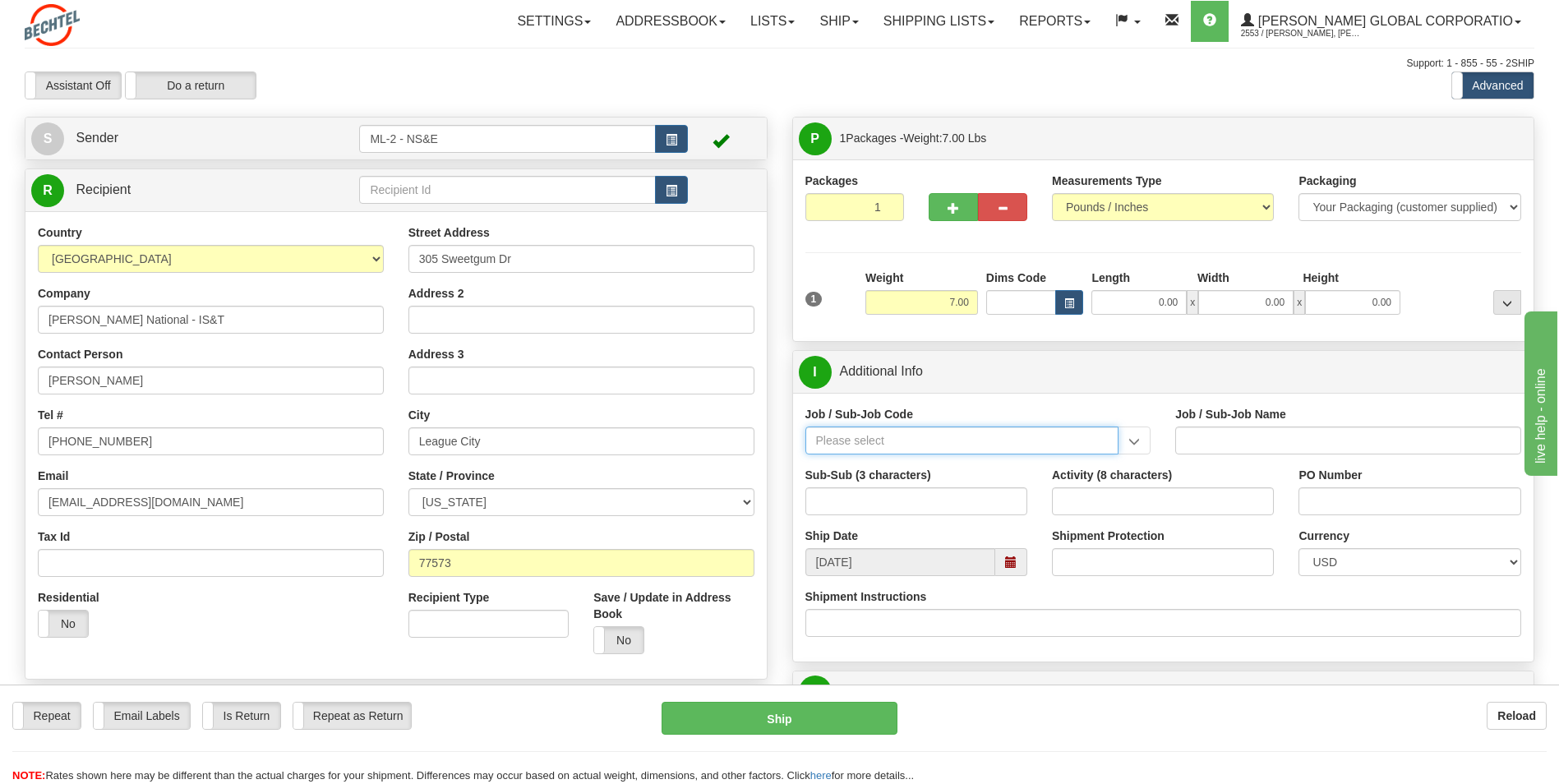 click on "Job / Sub-Job Code" at bounding box center (962, 440) 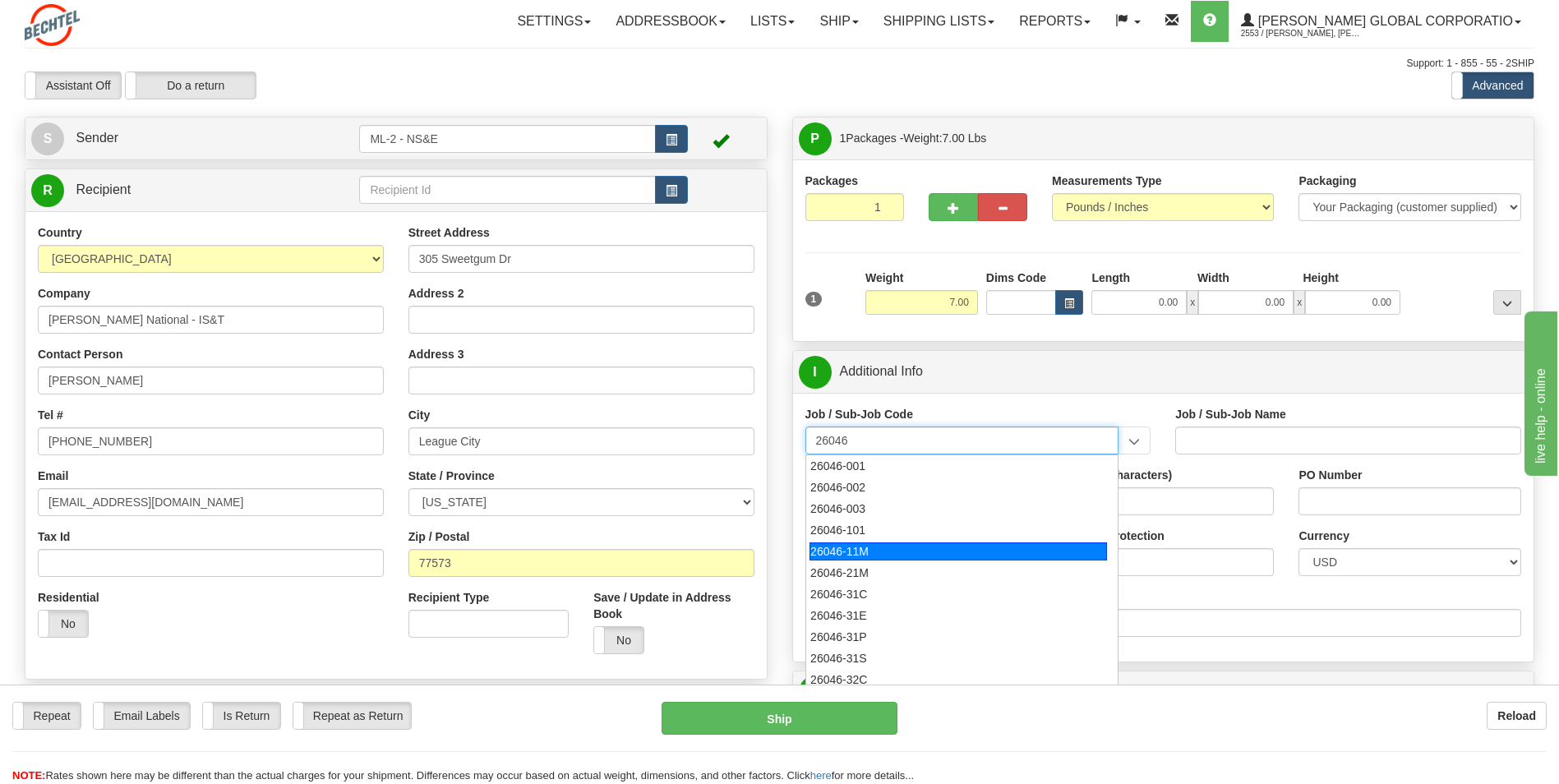 click on "26046-11M" at bounding box center (958, 551) 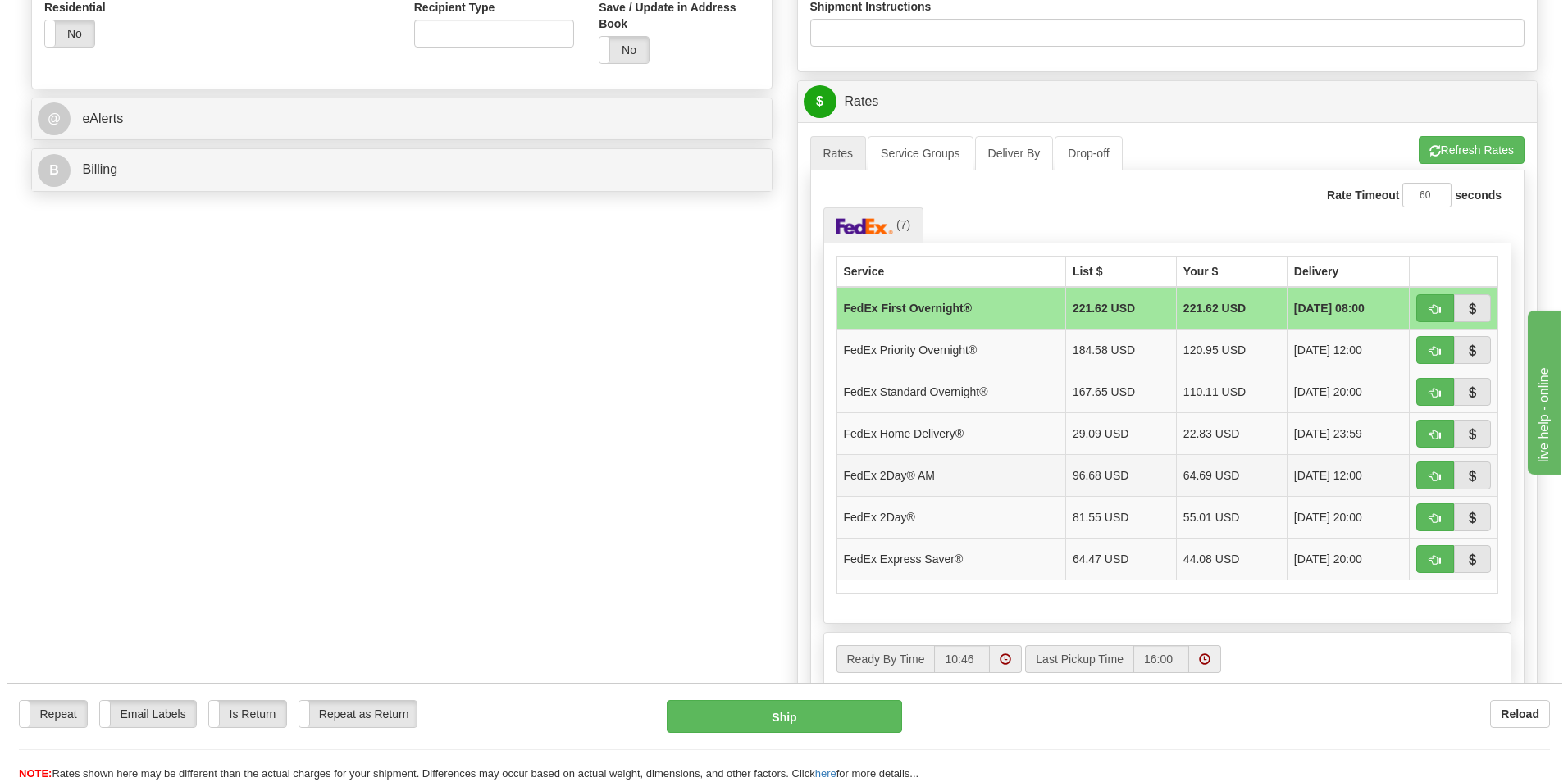 scroll, scrollTop: 601, scrollLeft: 0, axis: vertical 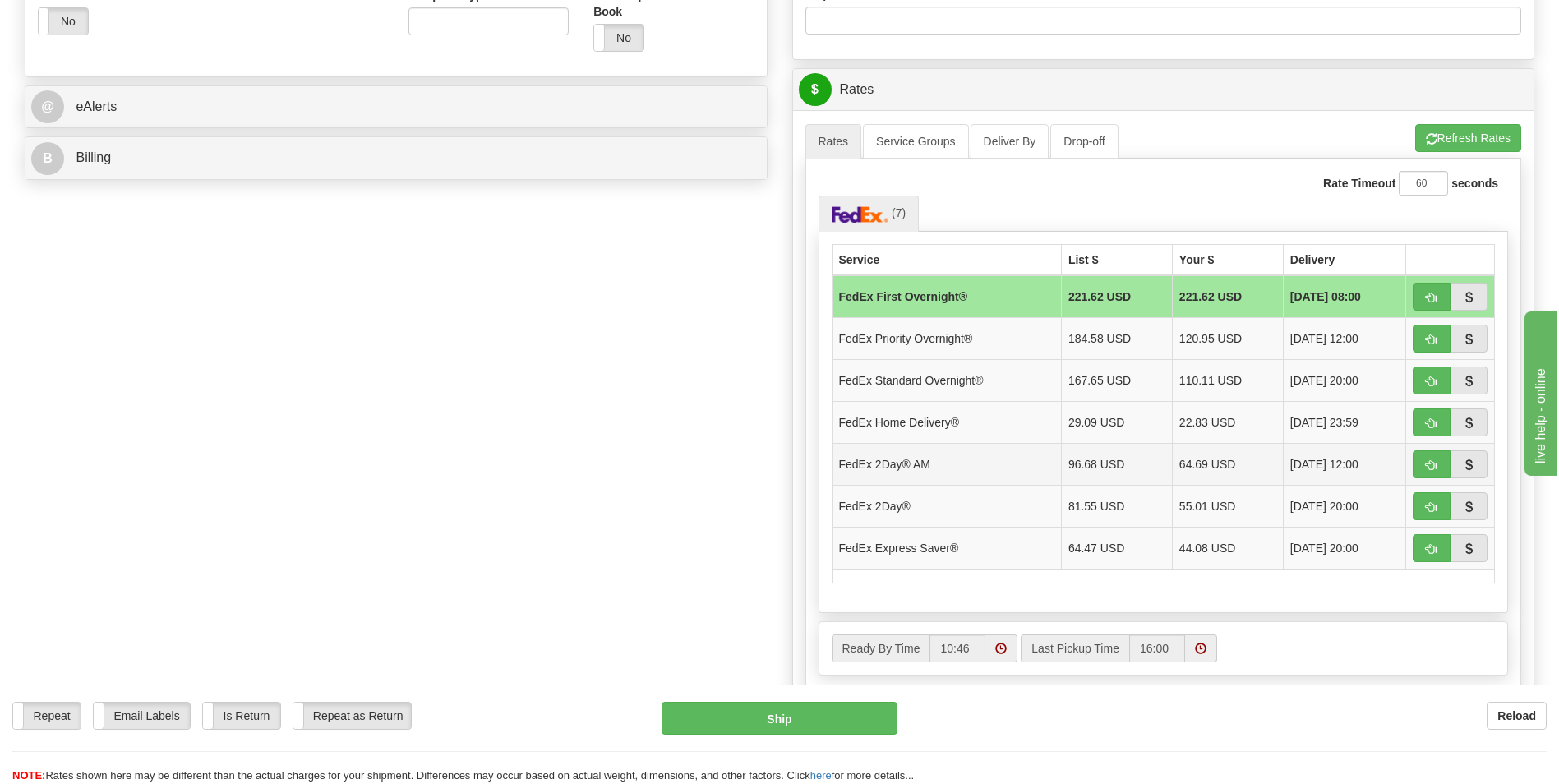 click on "FedEx 2Day® AM" at bounding box center [946, 463] 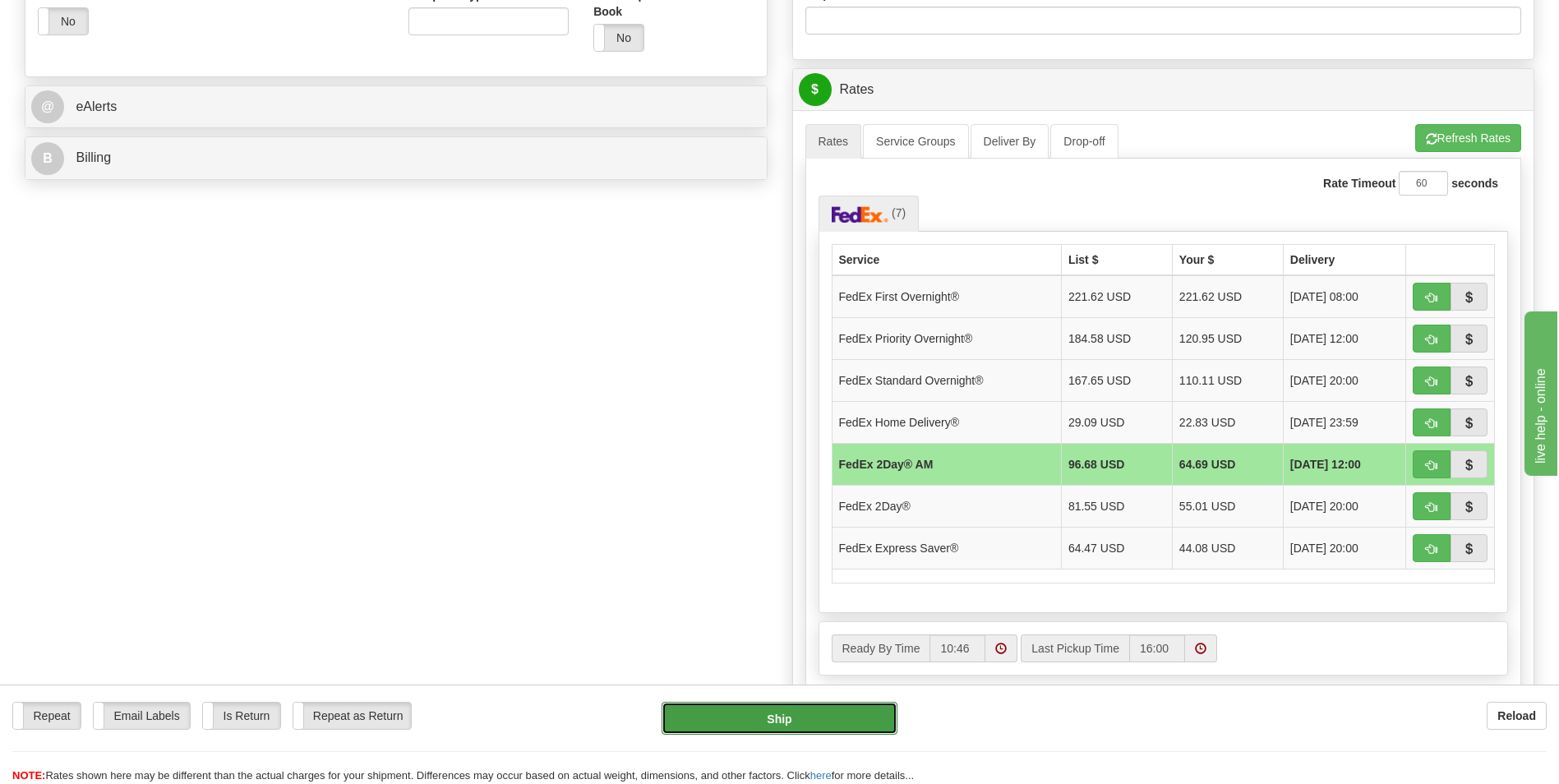 click on "Ship" at bounding box center (779, 718) 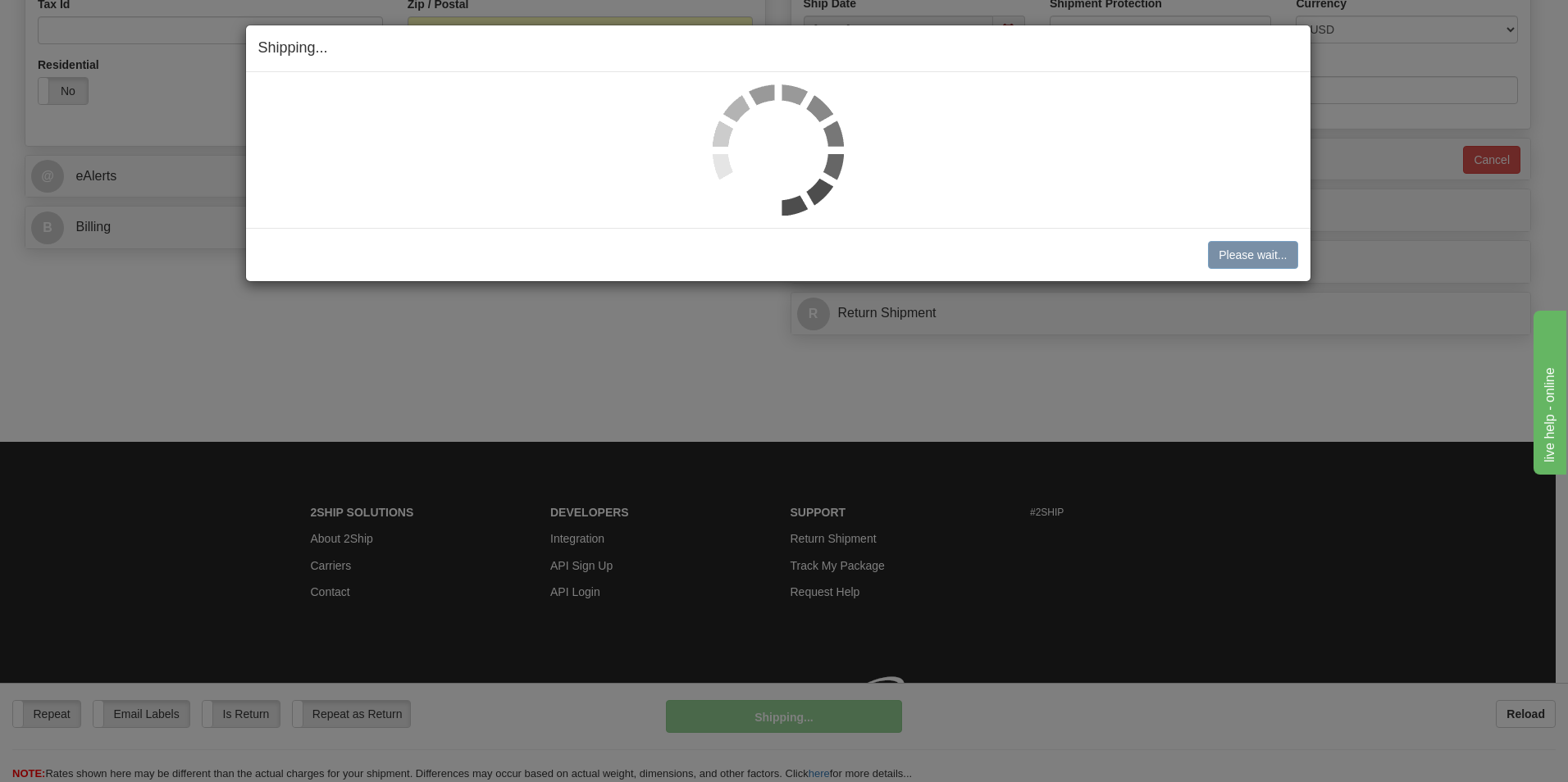 scroll, scrollTop: 539, scrollLeft: 0, axis: vertical 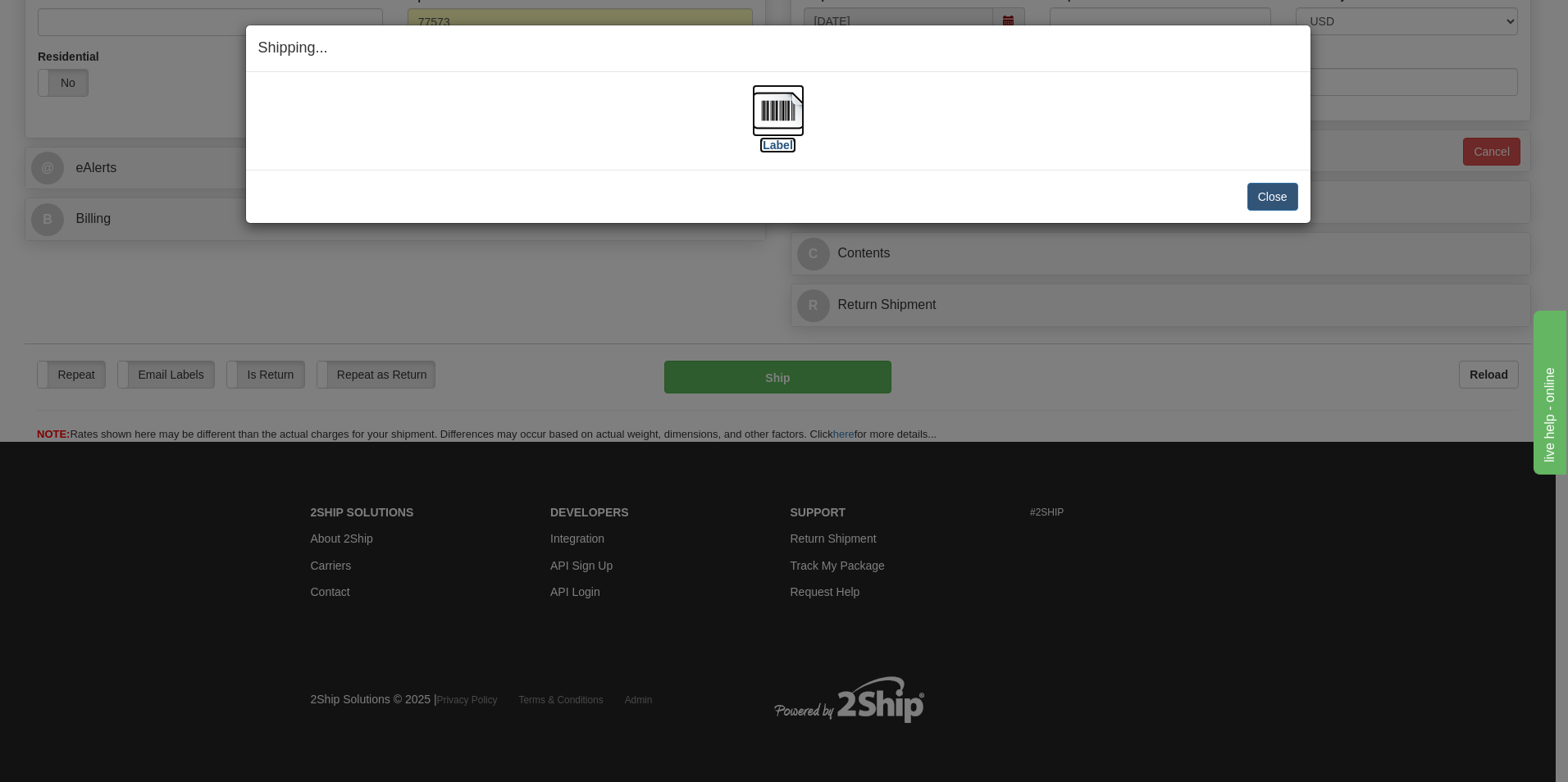 click on "[Label]" at bounding box center [778, 145] 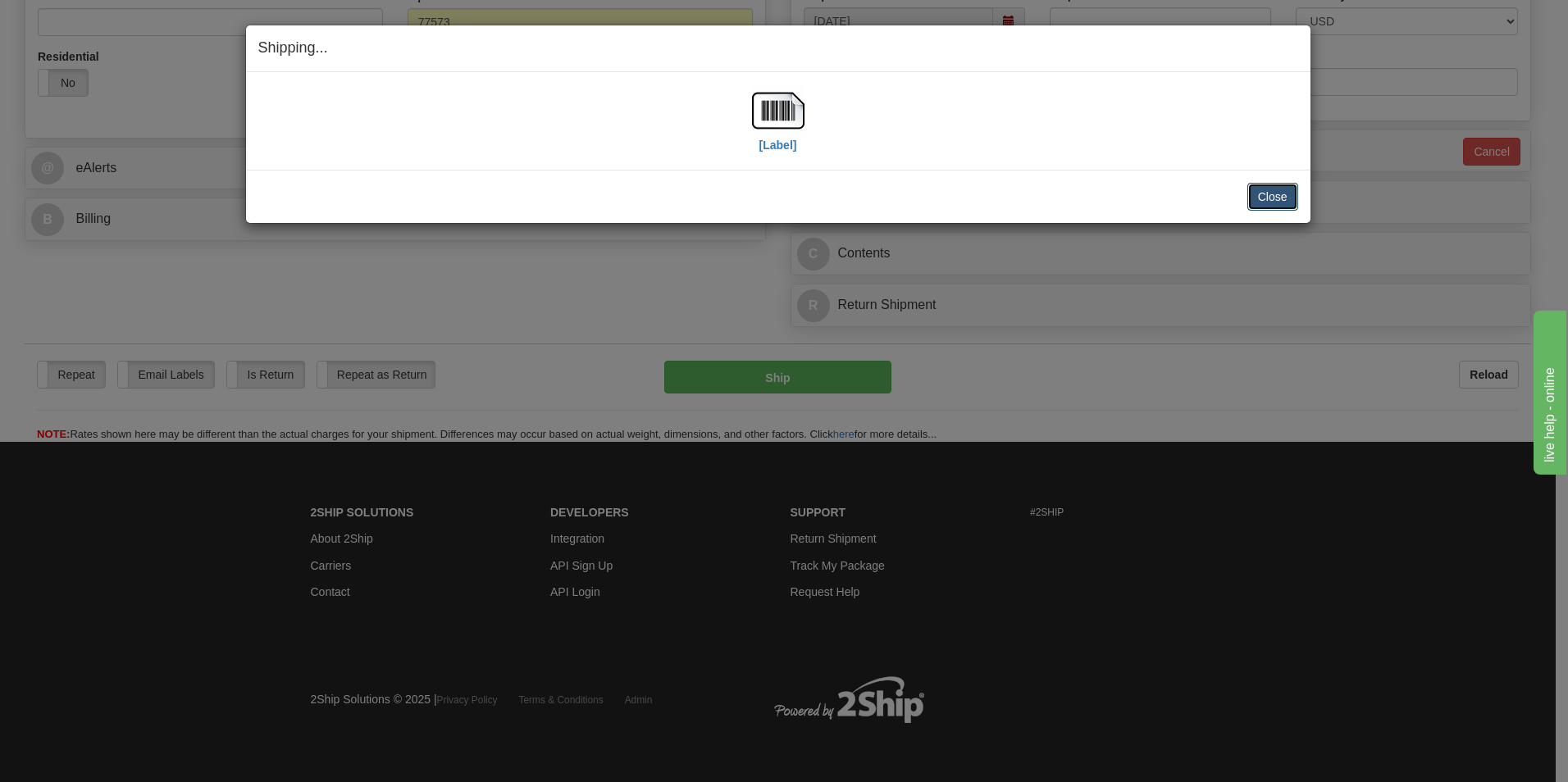 click on "Close" at bounding box center [1273, 197] 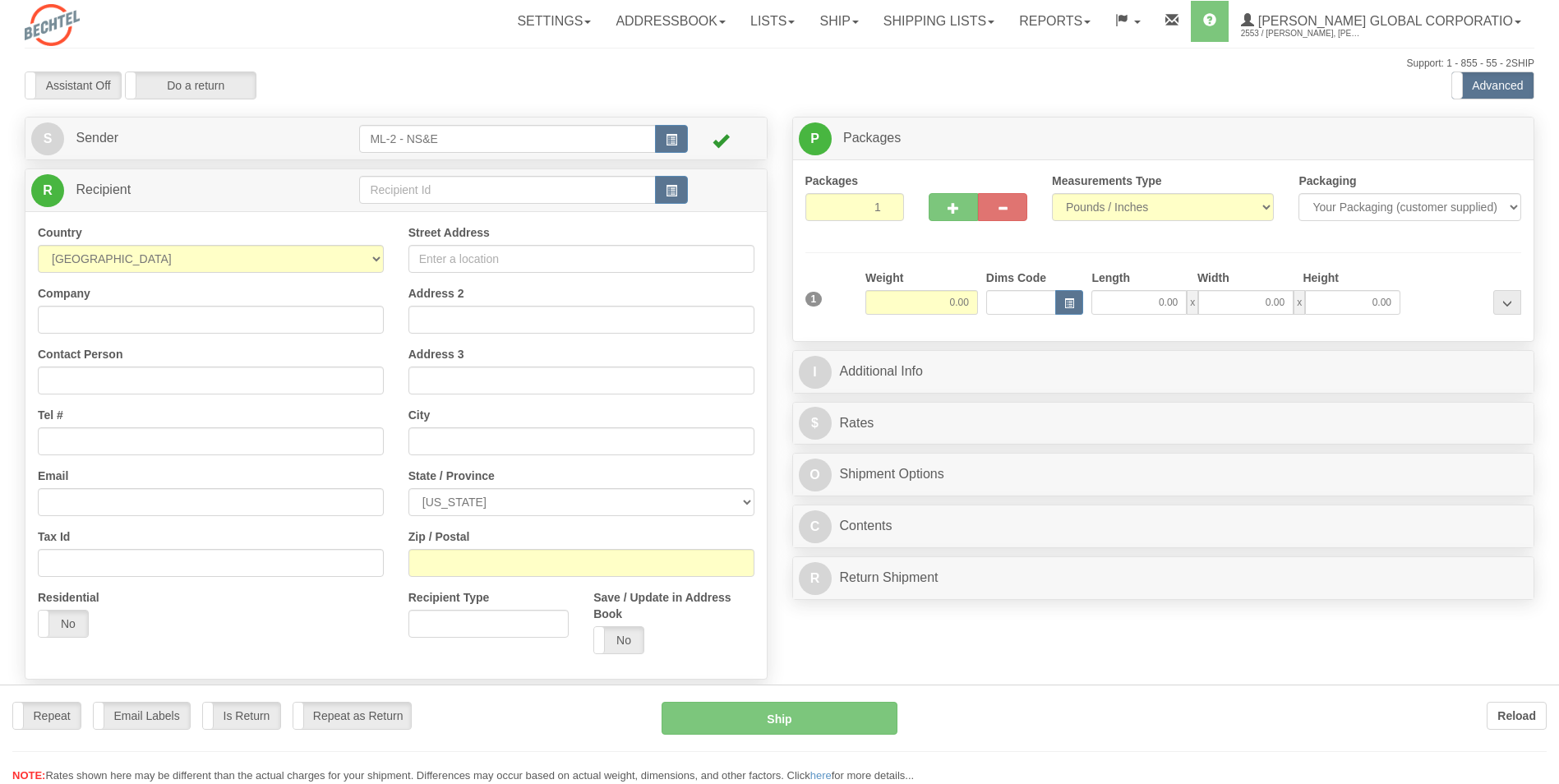 scroll, scrollTop: 0, scrollLeft: 0, axis: both 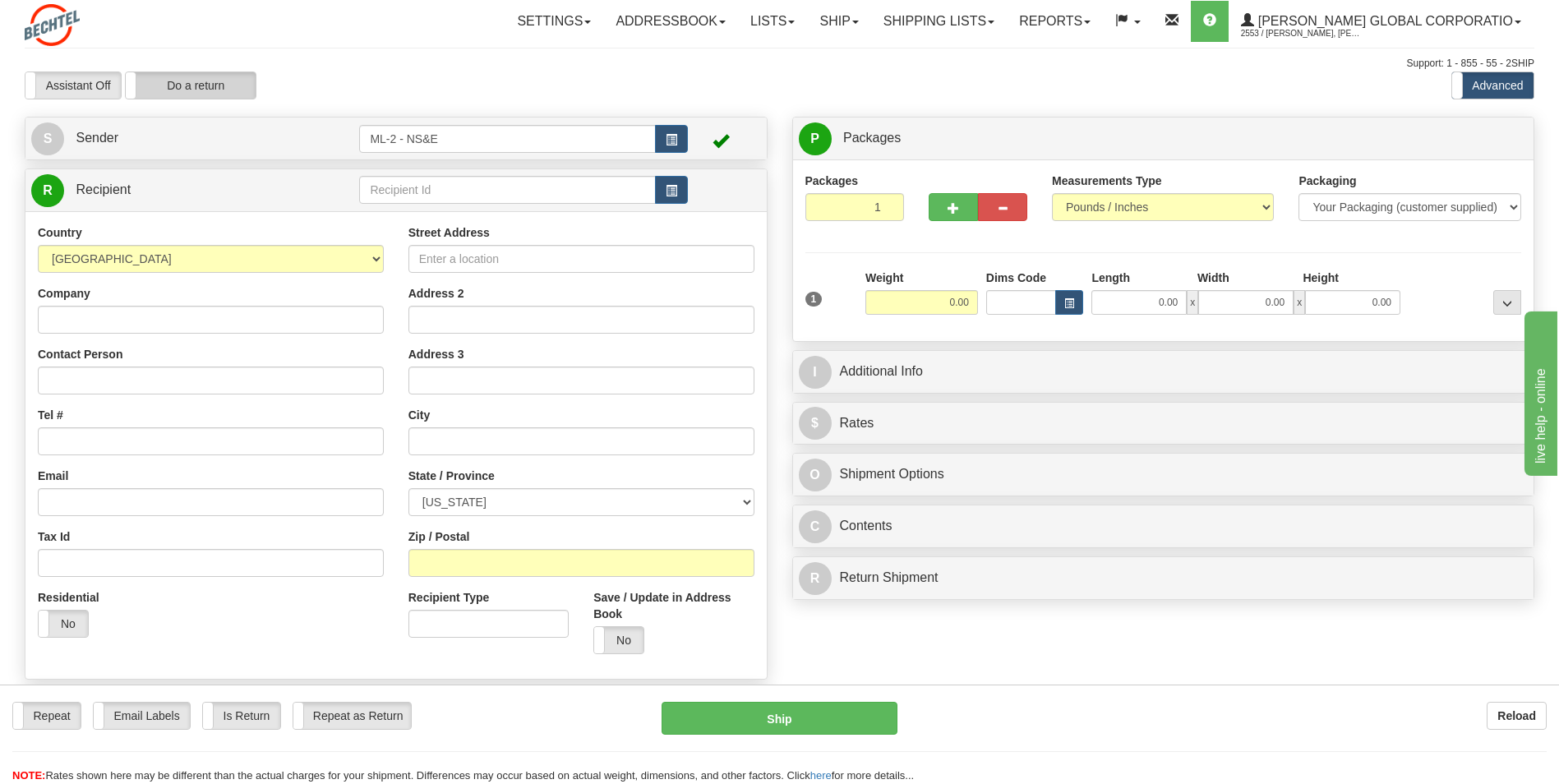click on "Do a return" at bounding box center [191, 85] 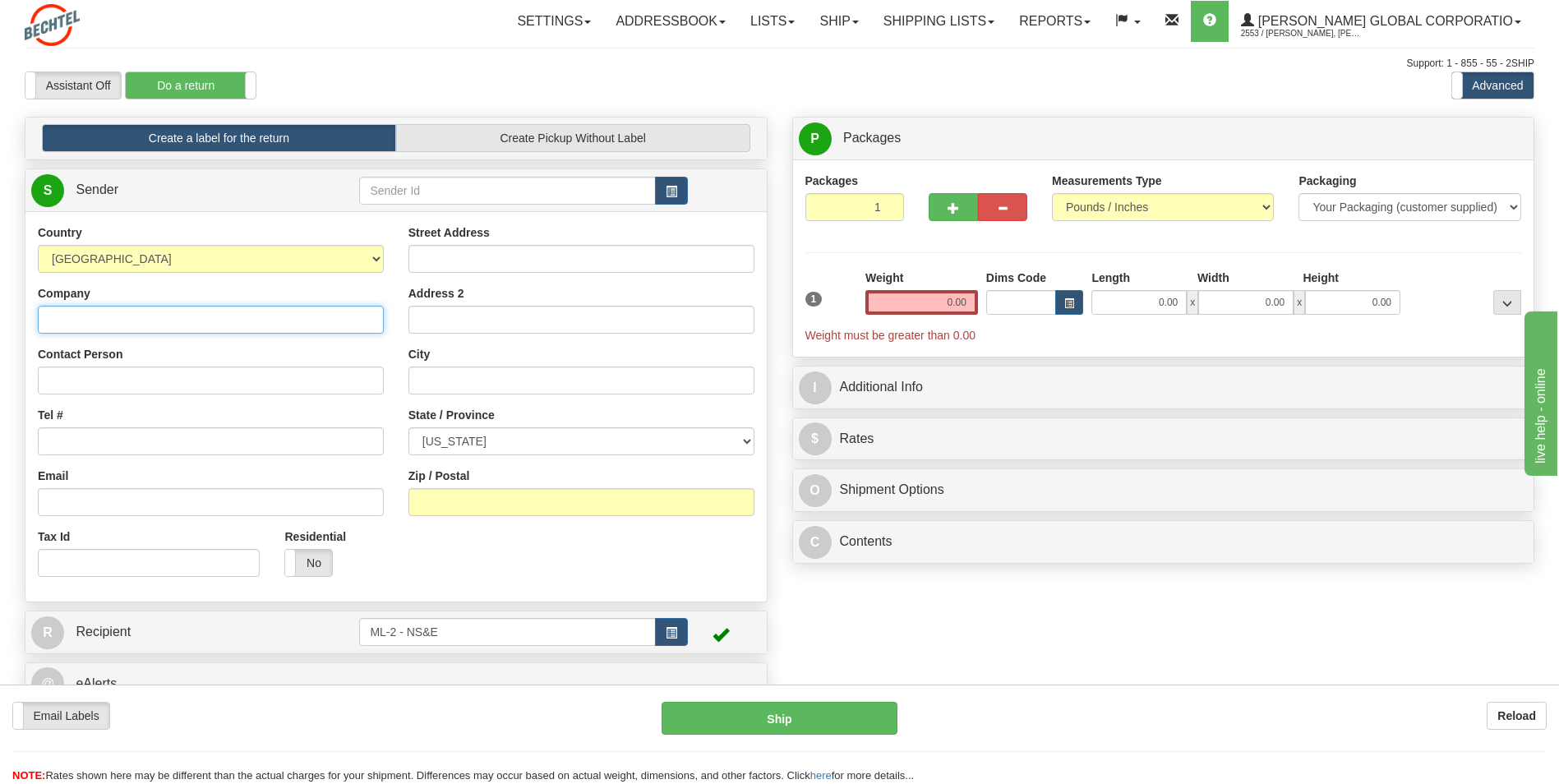 click on "Company" at bounding box center [210, 320] 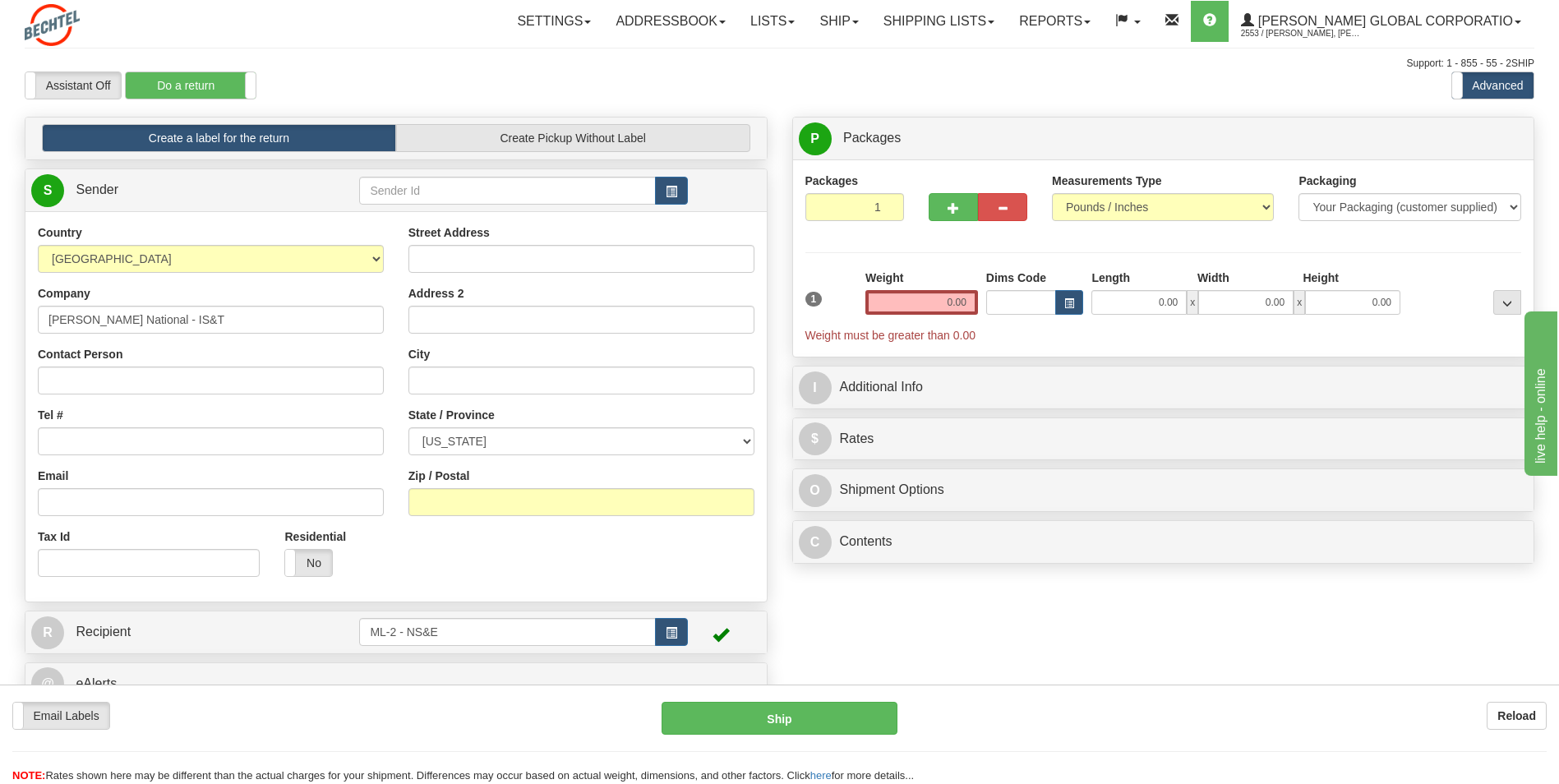 type on "[PERSON_NAME]" 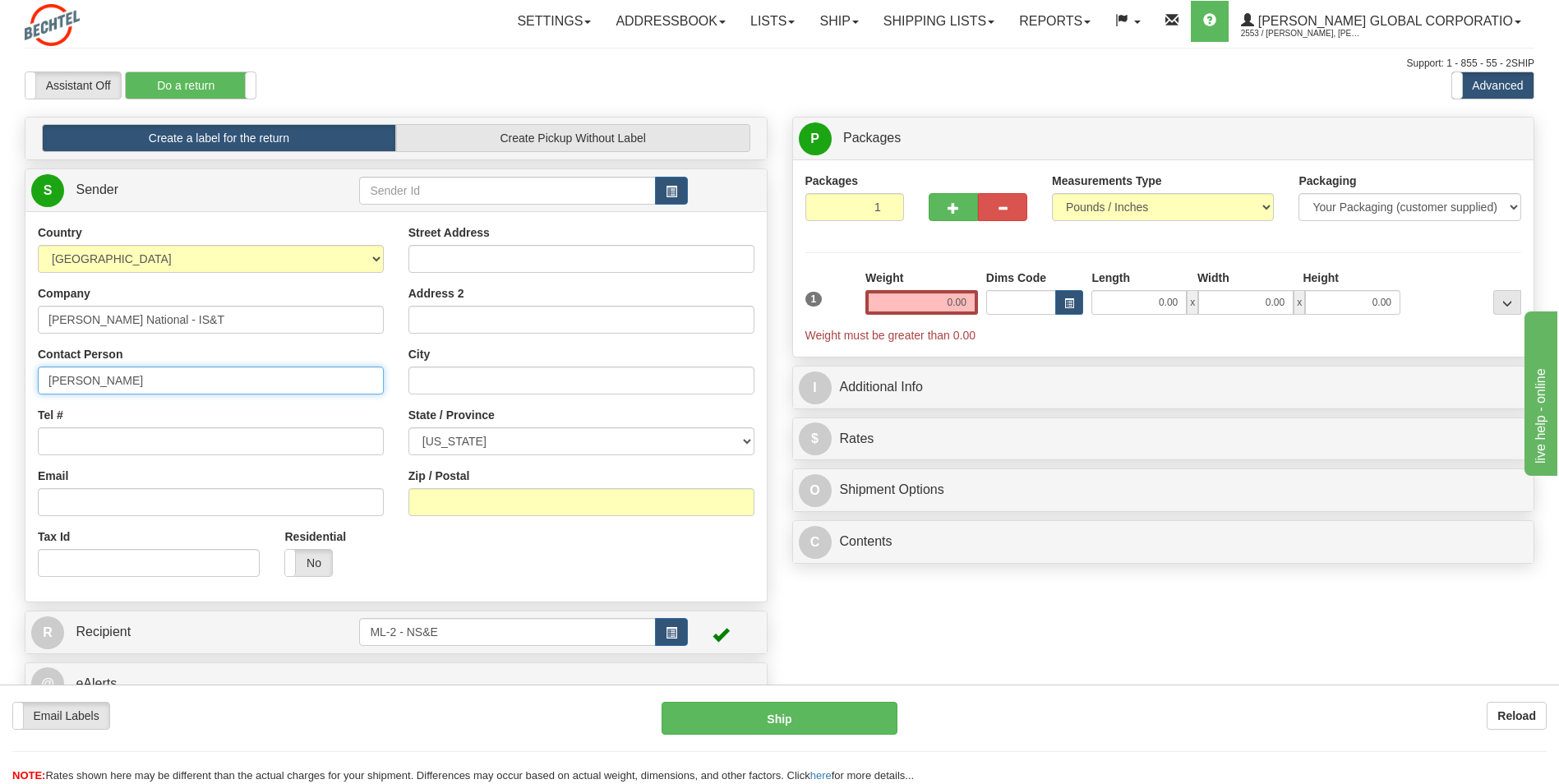 type on "[PHONE_NUMBER]" 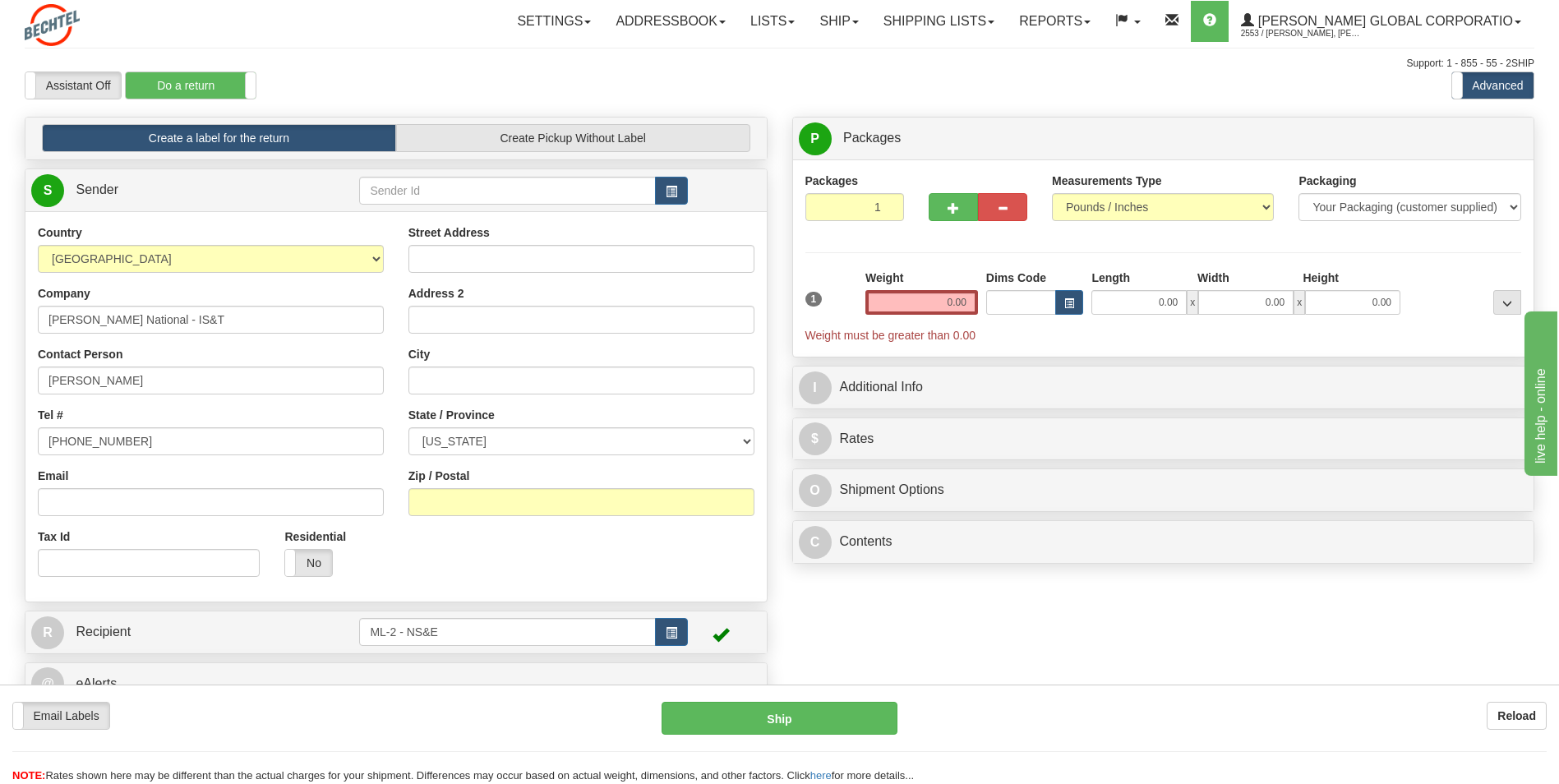 type on "[EMAIL_ADDRESS][DOMAIN_NAME]" 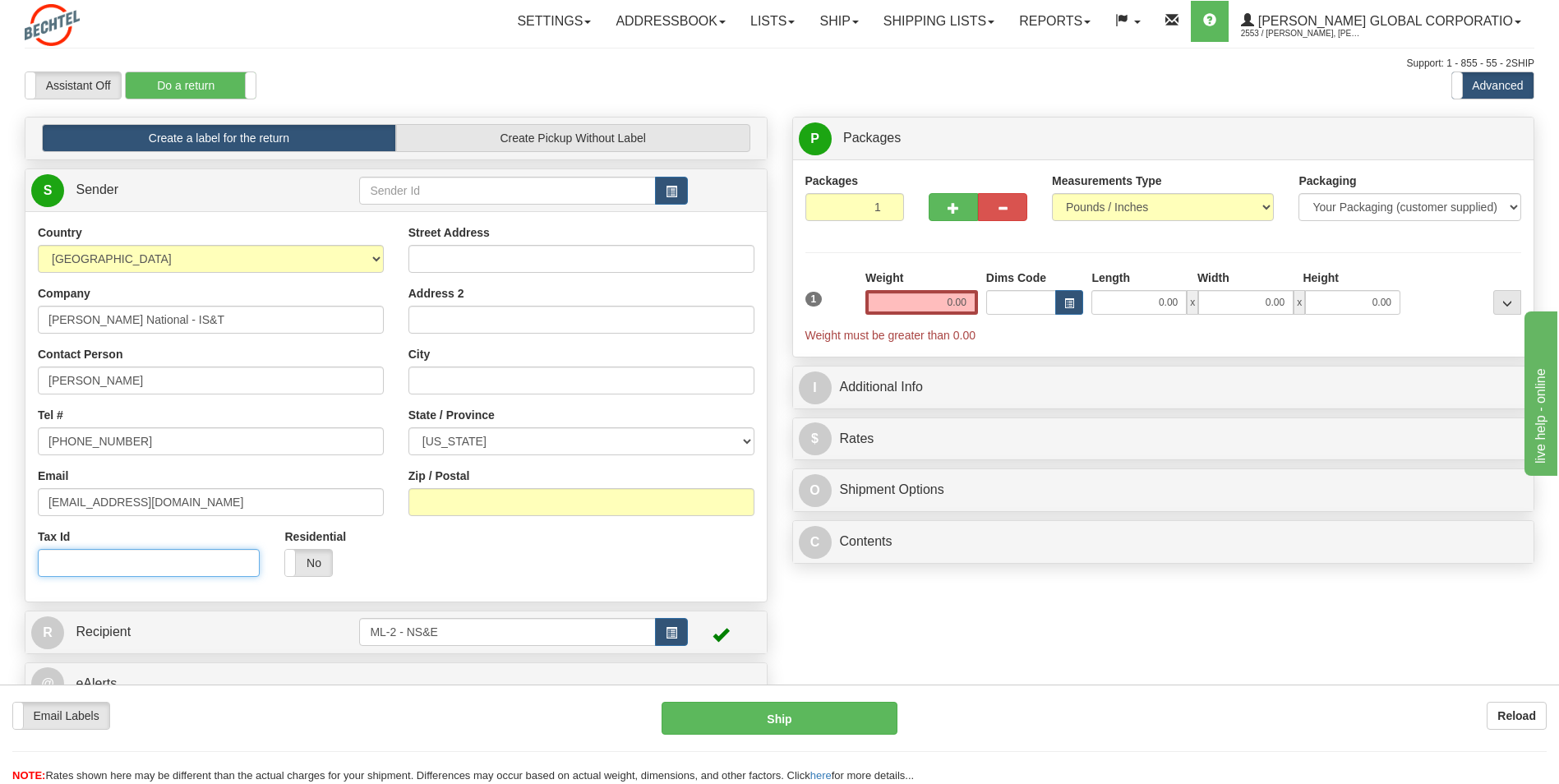 type on "305 Sweetgum Dr" 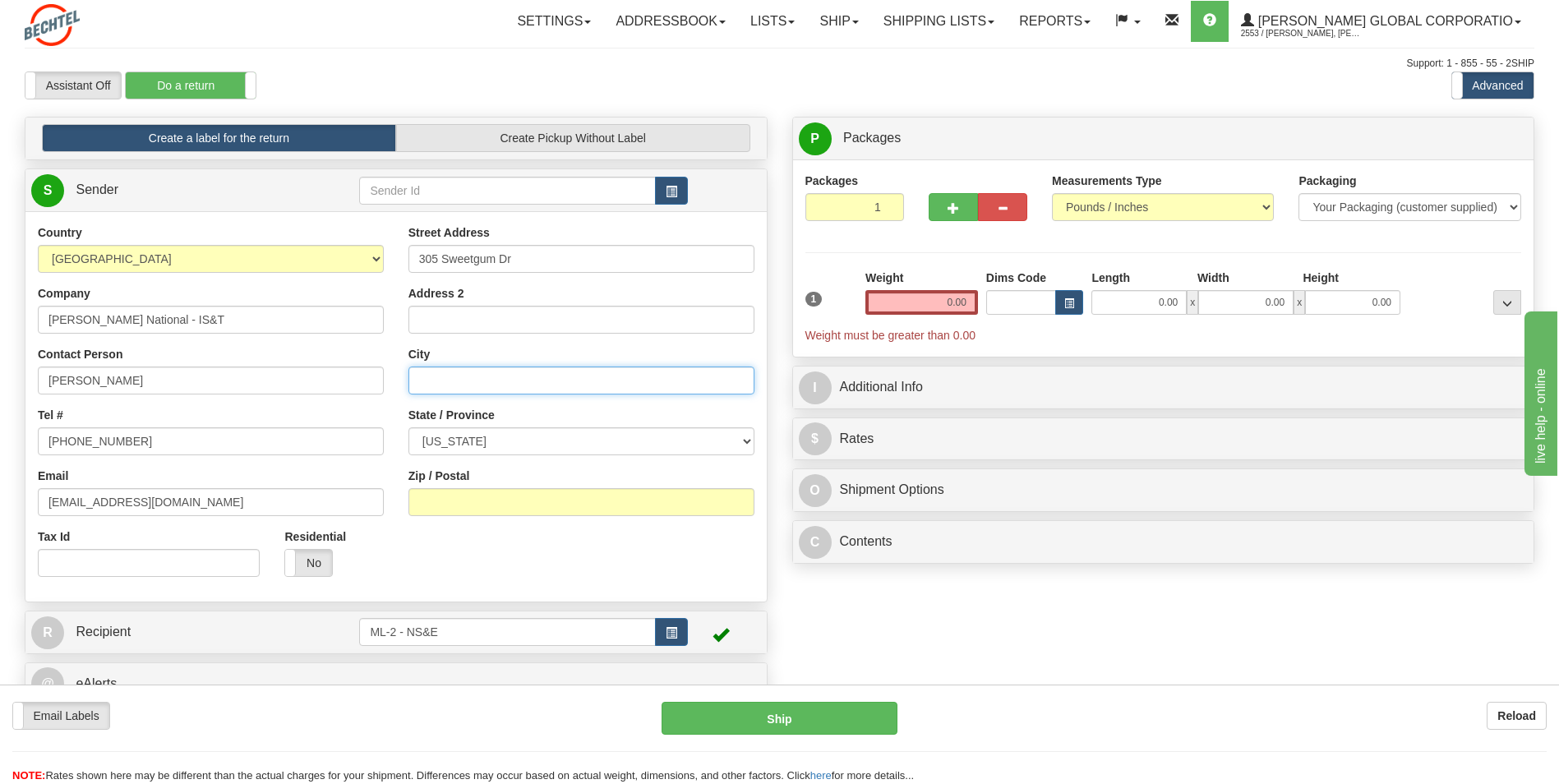 type on "League City" 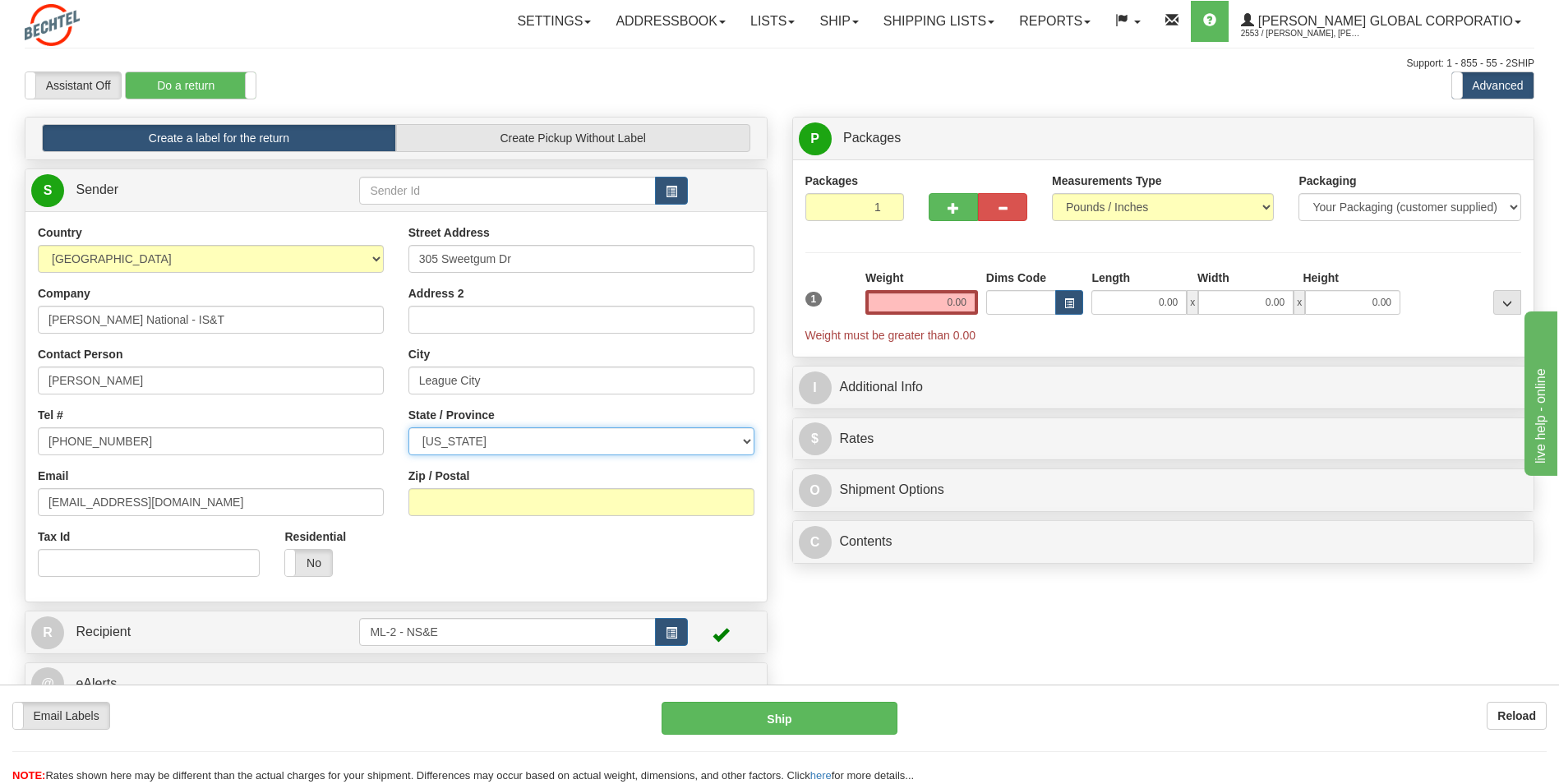 select on "[GEOGRAPHIC_DATA]" 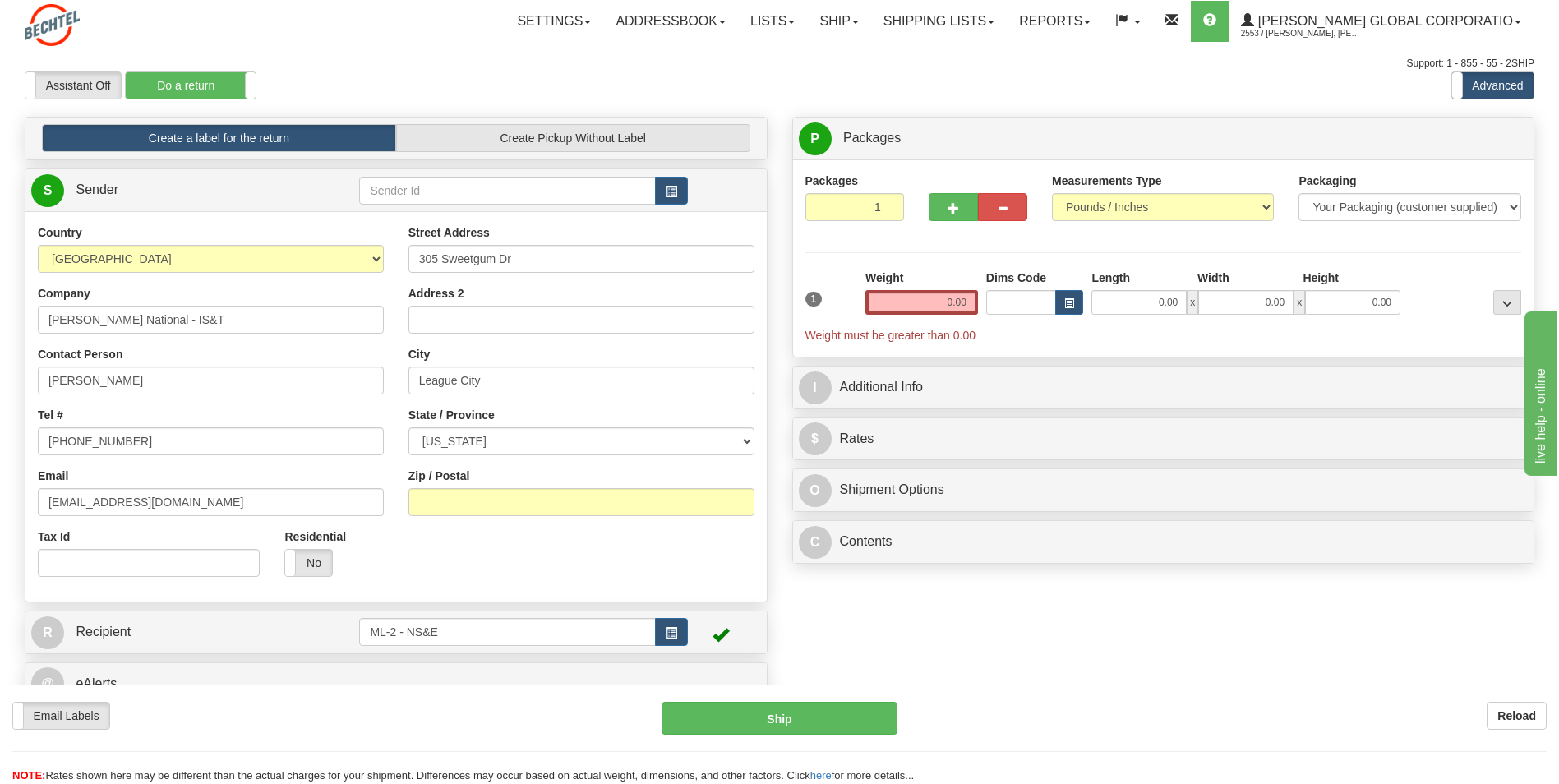 type on "77573" 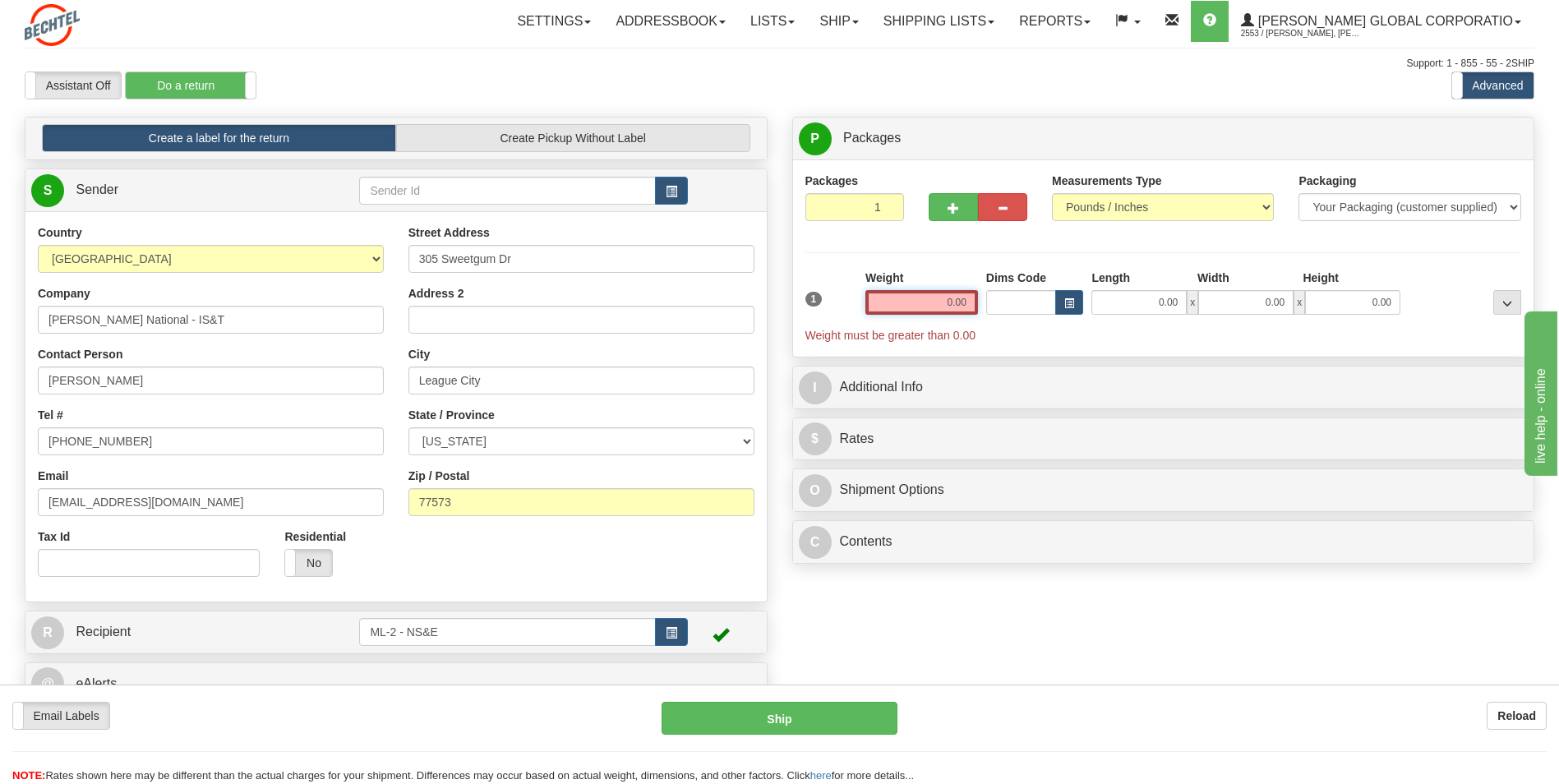 click on "0.00" at bounding box center [921, 302] 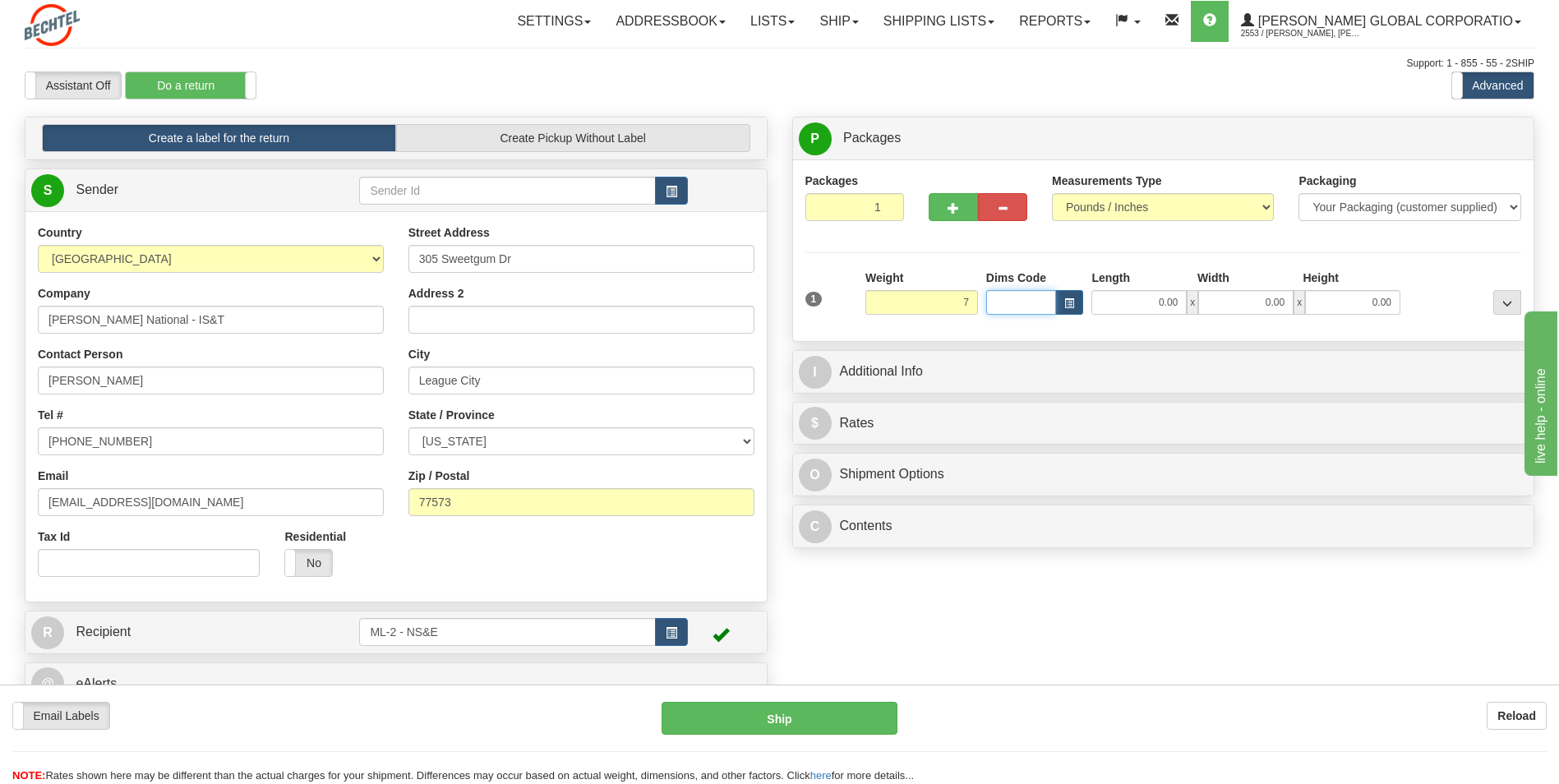 type on "7.00" 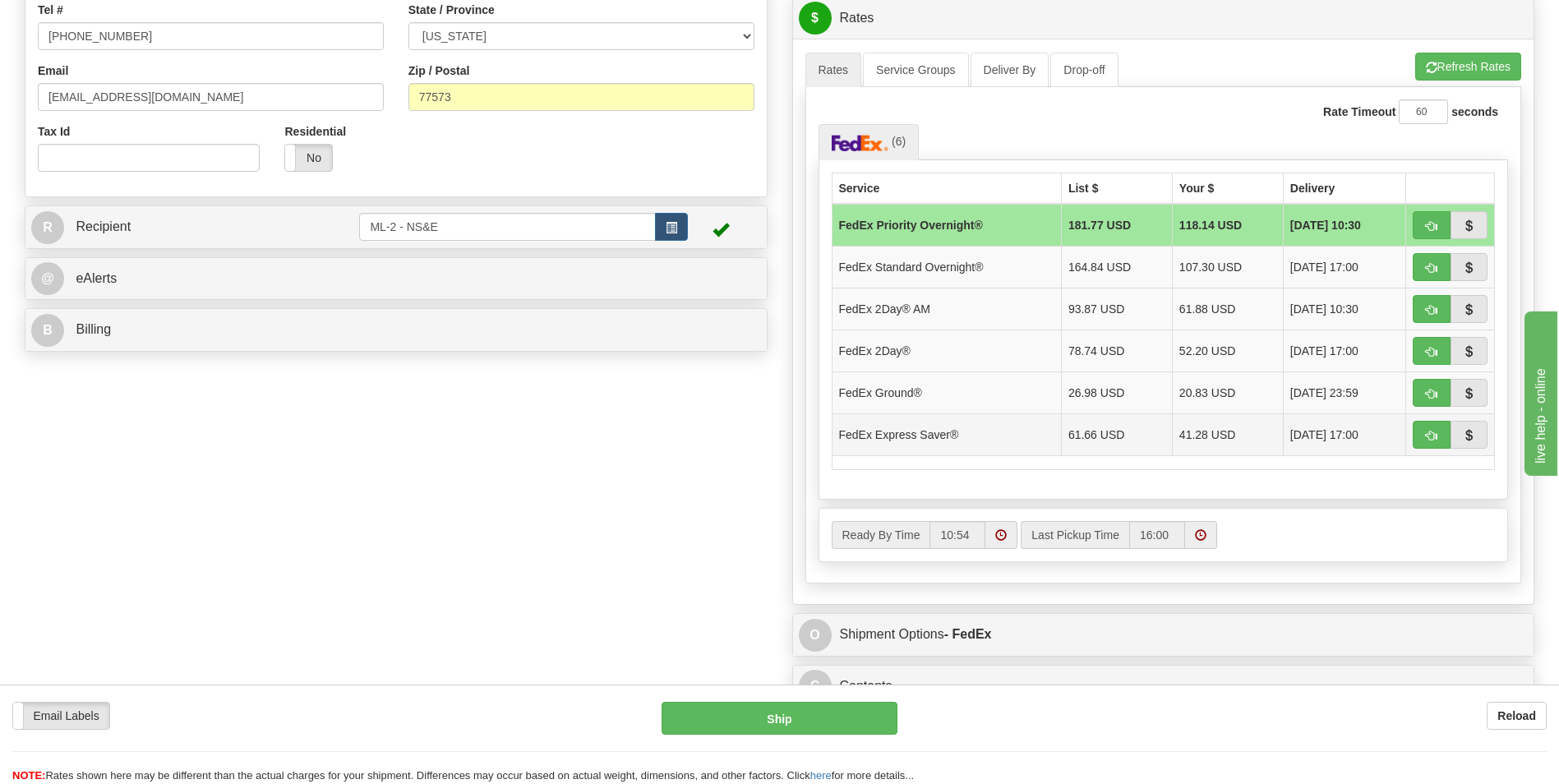 scroll, scrollTop: 411, scrollLeft: 0, axis: vertical 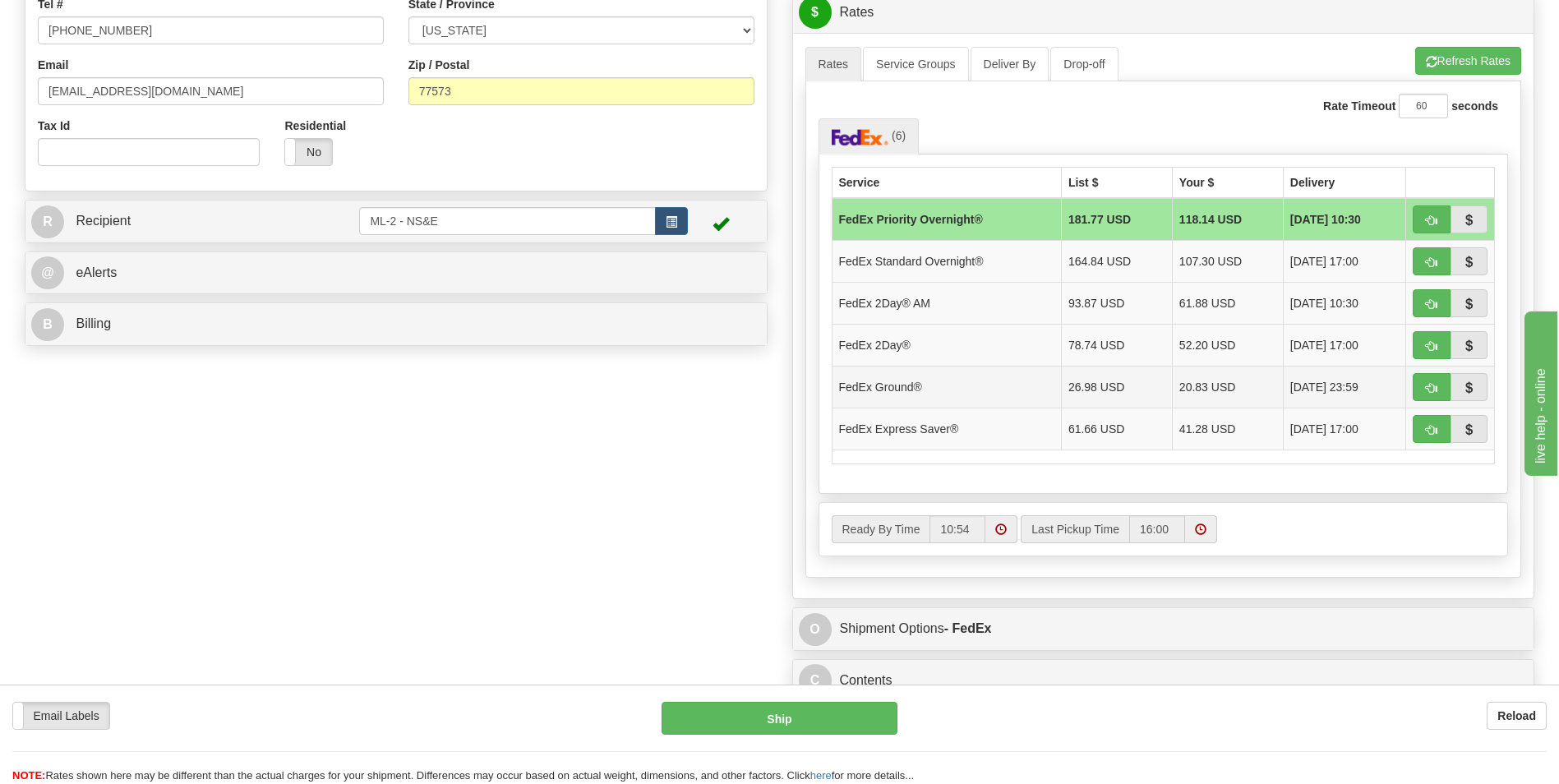click on "FedEx Ground®" at bounding box center (946, 386) 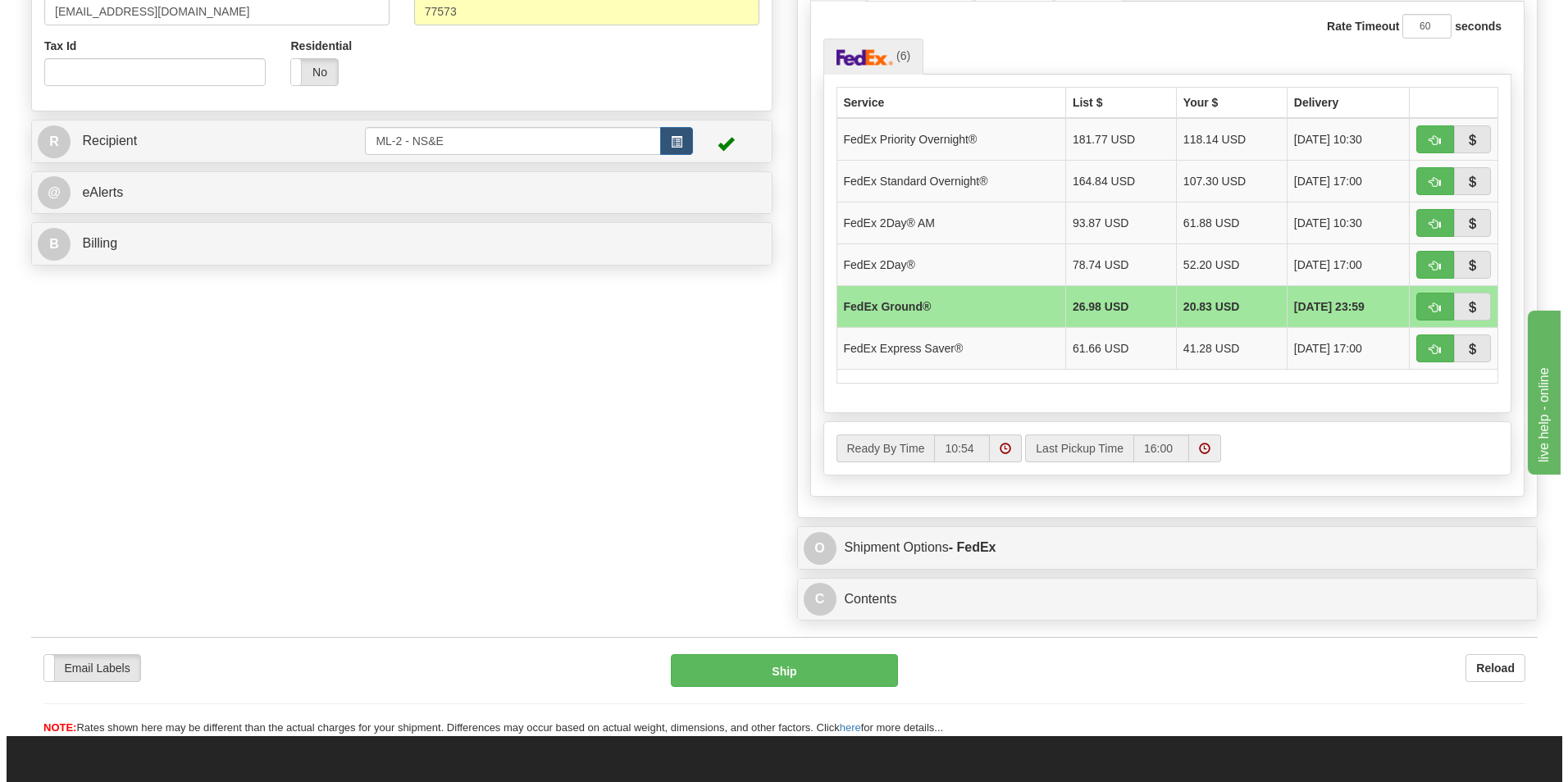 scroll, scrollTop: 492, scrollLeft: 0, axis: vertical 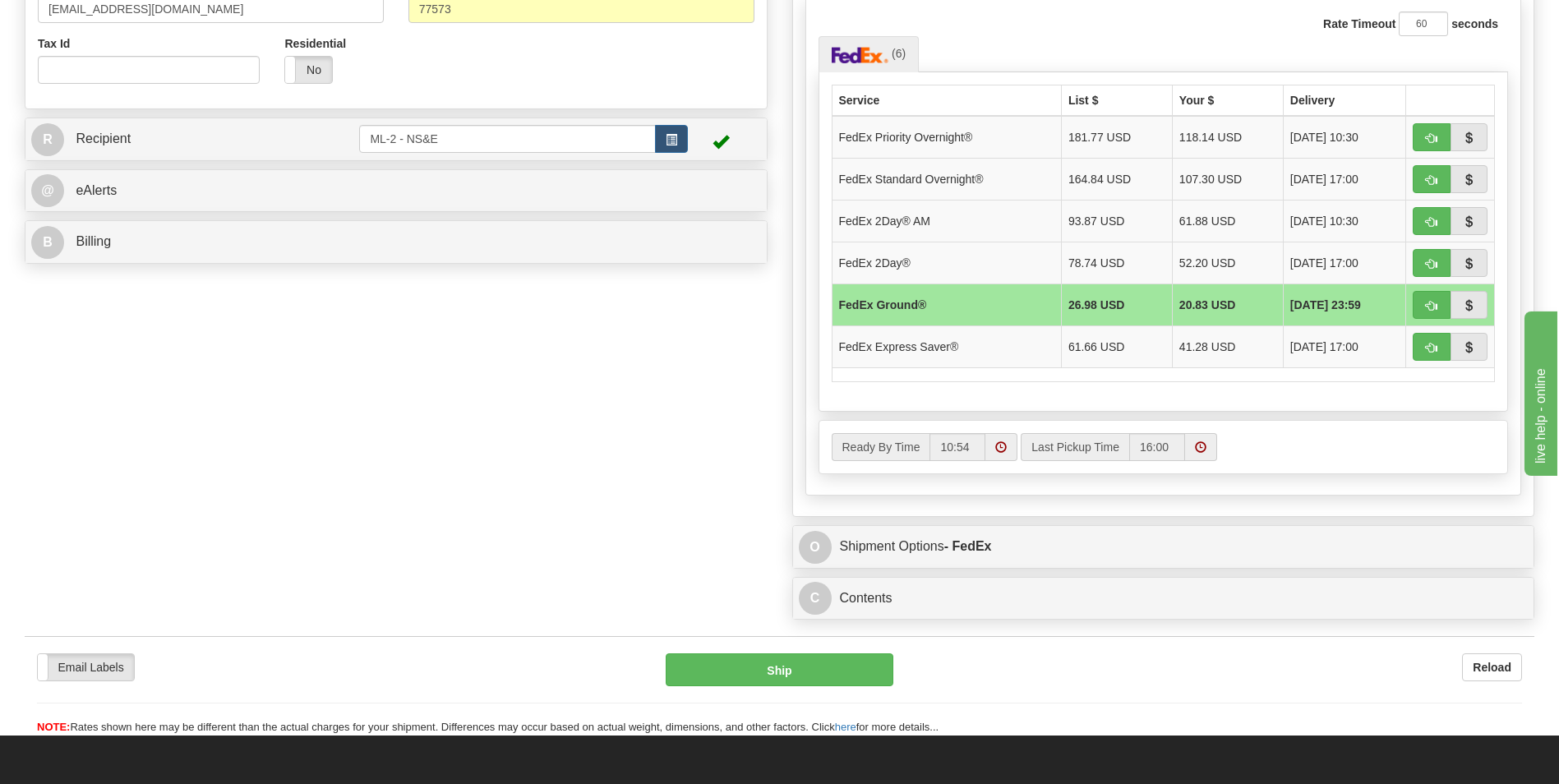 click on "FedEx Ground®" at bounding box center (946, 304) 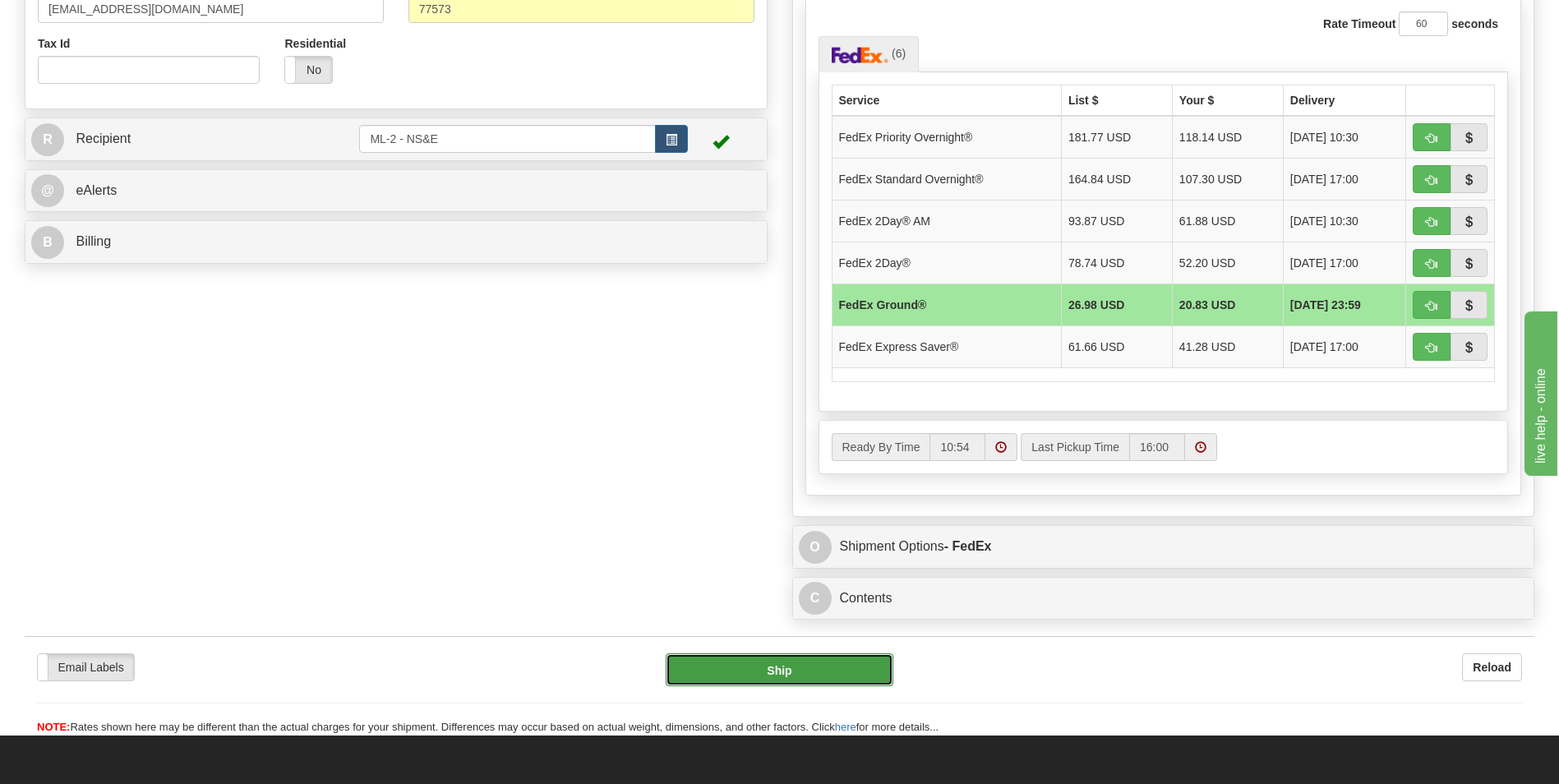 click on "Ship" at bounding box center (779, 670) 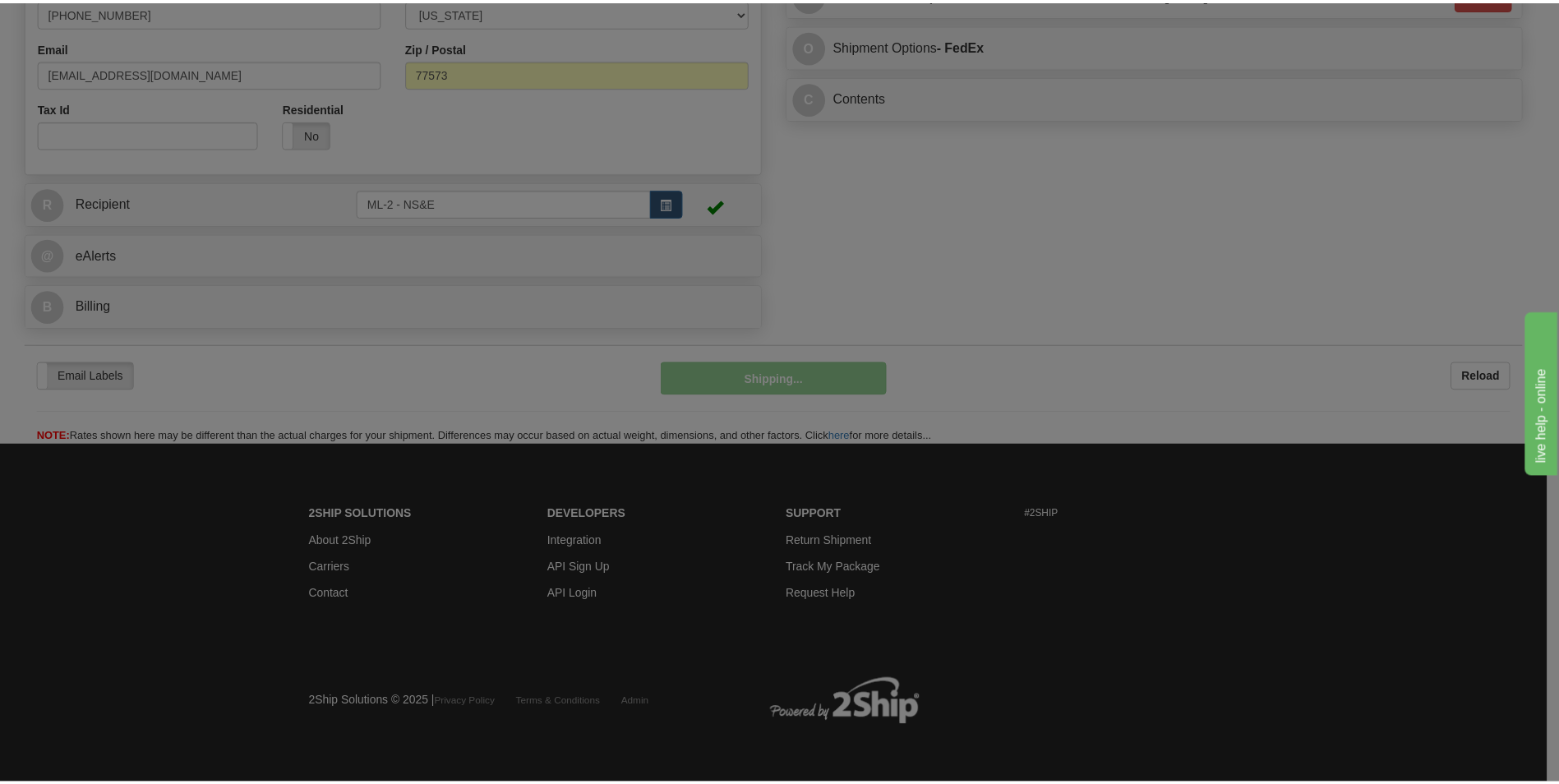 scroll, scrollTop: 430, scrollLeft: 0, axis: vertical 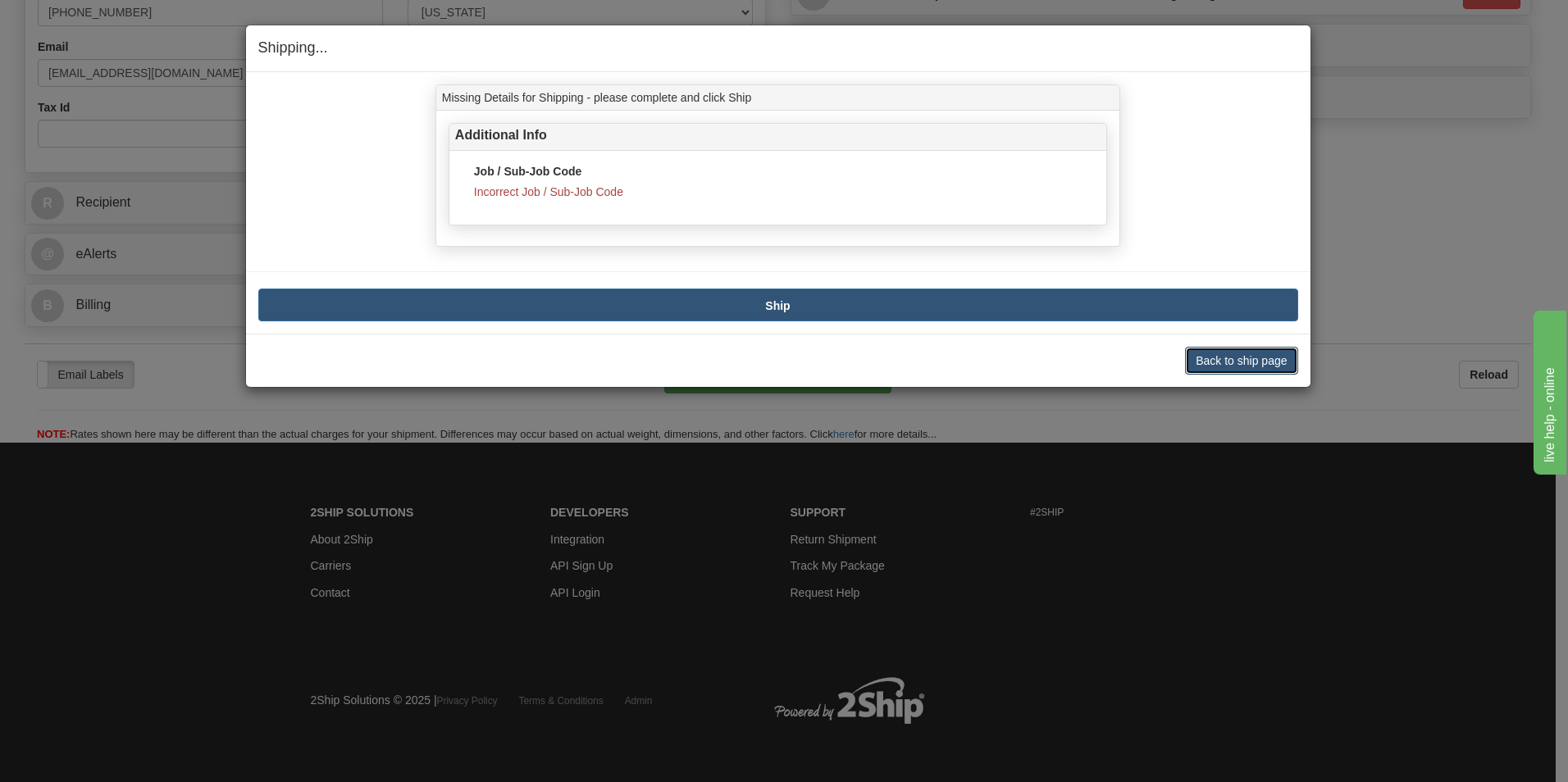 click on "Back to ship page" at bounding box center [1241, 361] 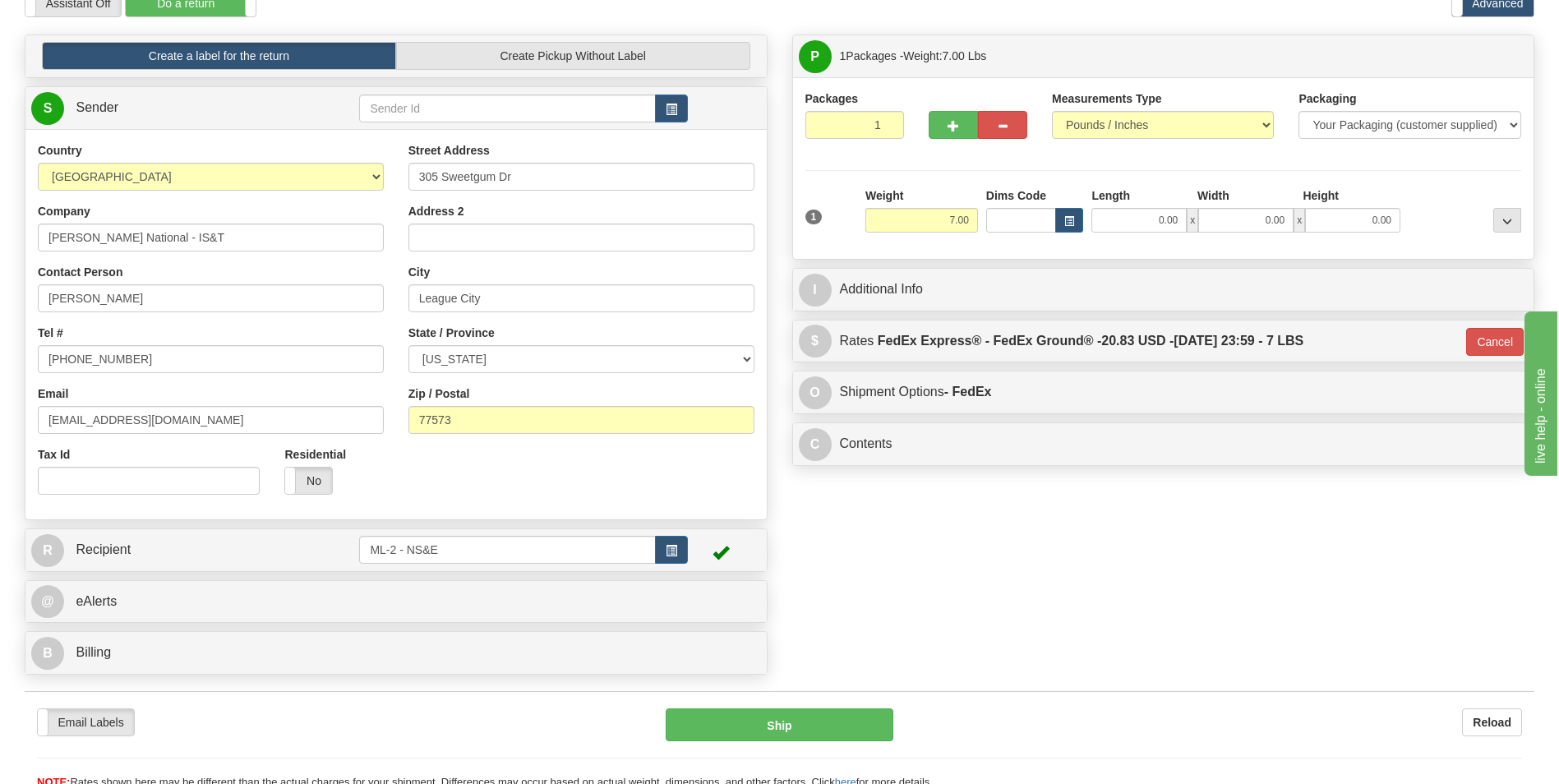scroll, scrollTop: 74, scrollLeft: 0, axis: vertical 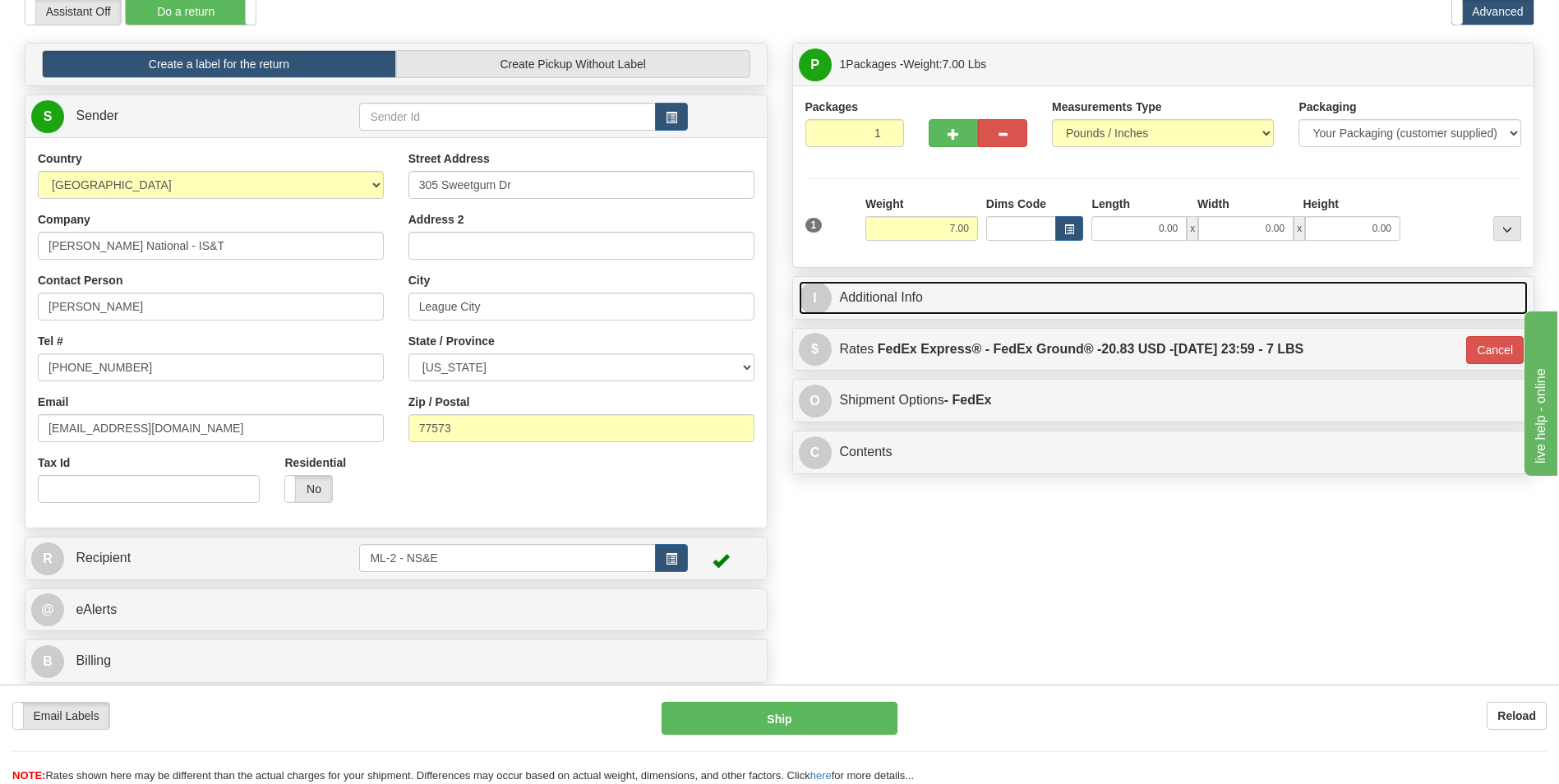 click on "I Additional Info" at bounding box center (1164, 297) 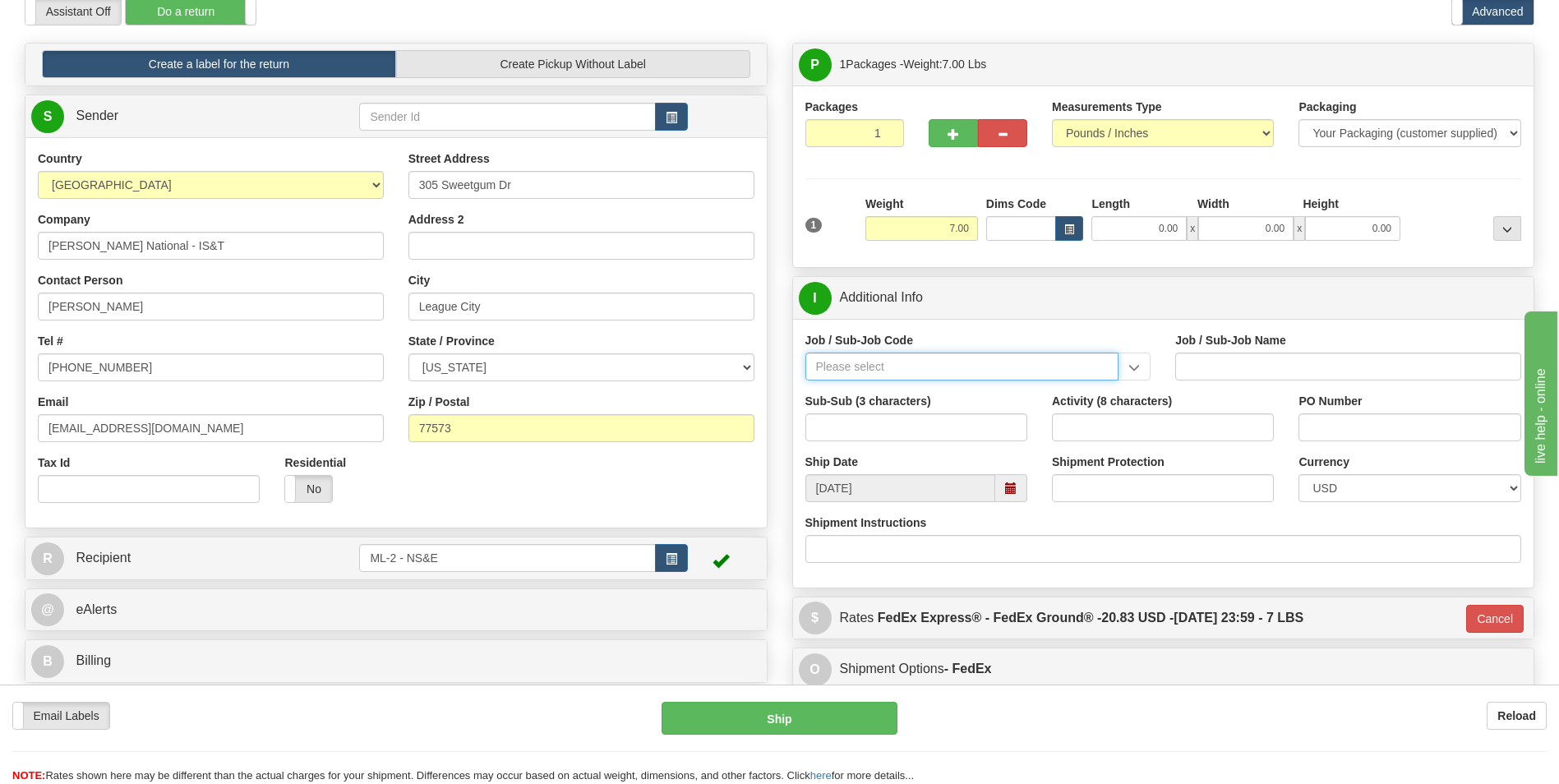 click on "Job / Sub-Job Code" at bounding box center [962, 367] 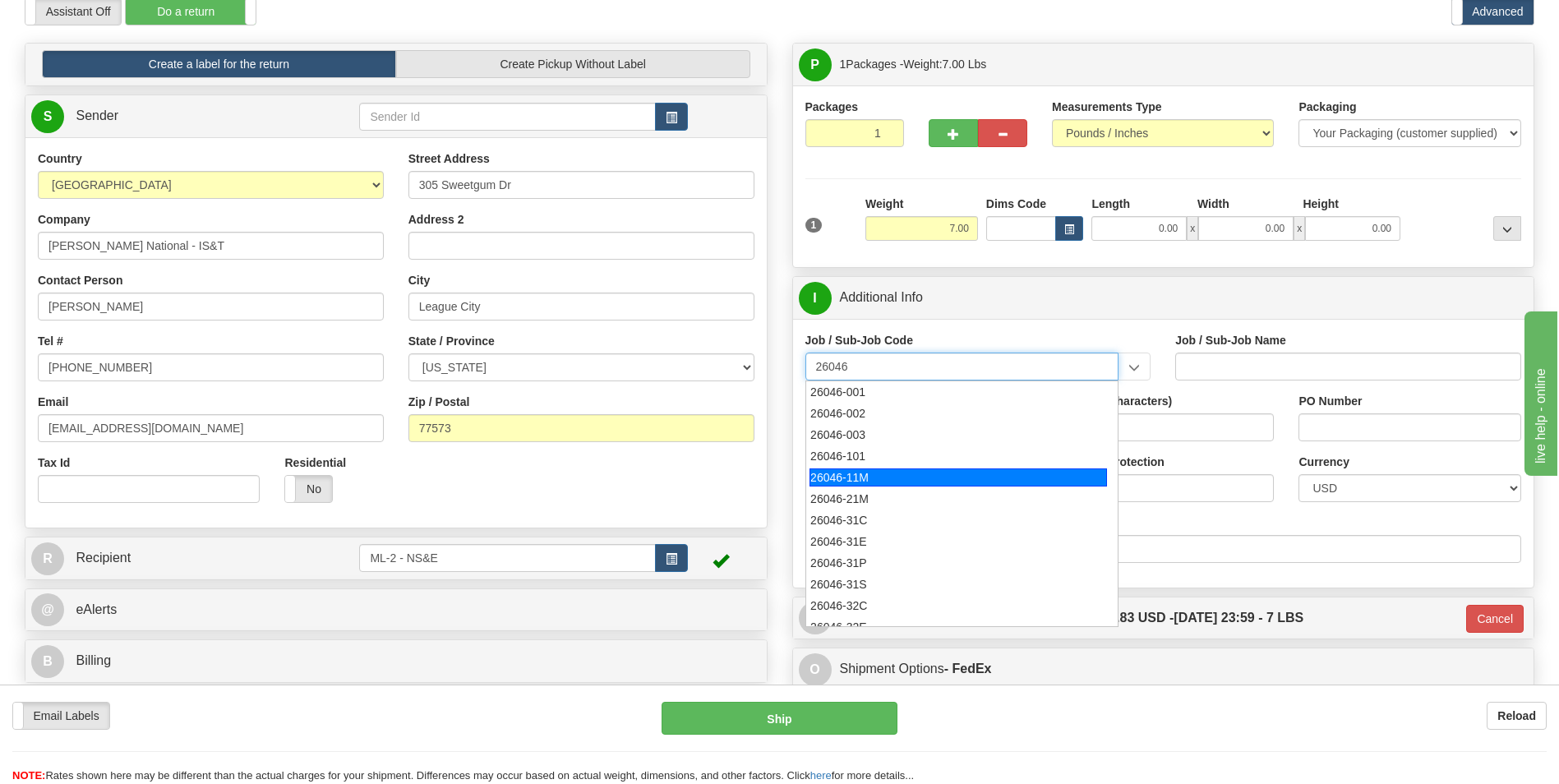 click on "26046-11M" at bounding box center [958, 477] 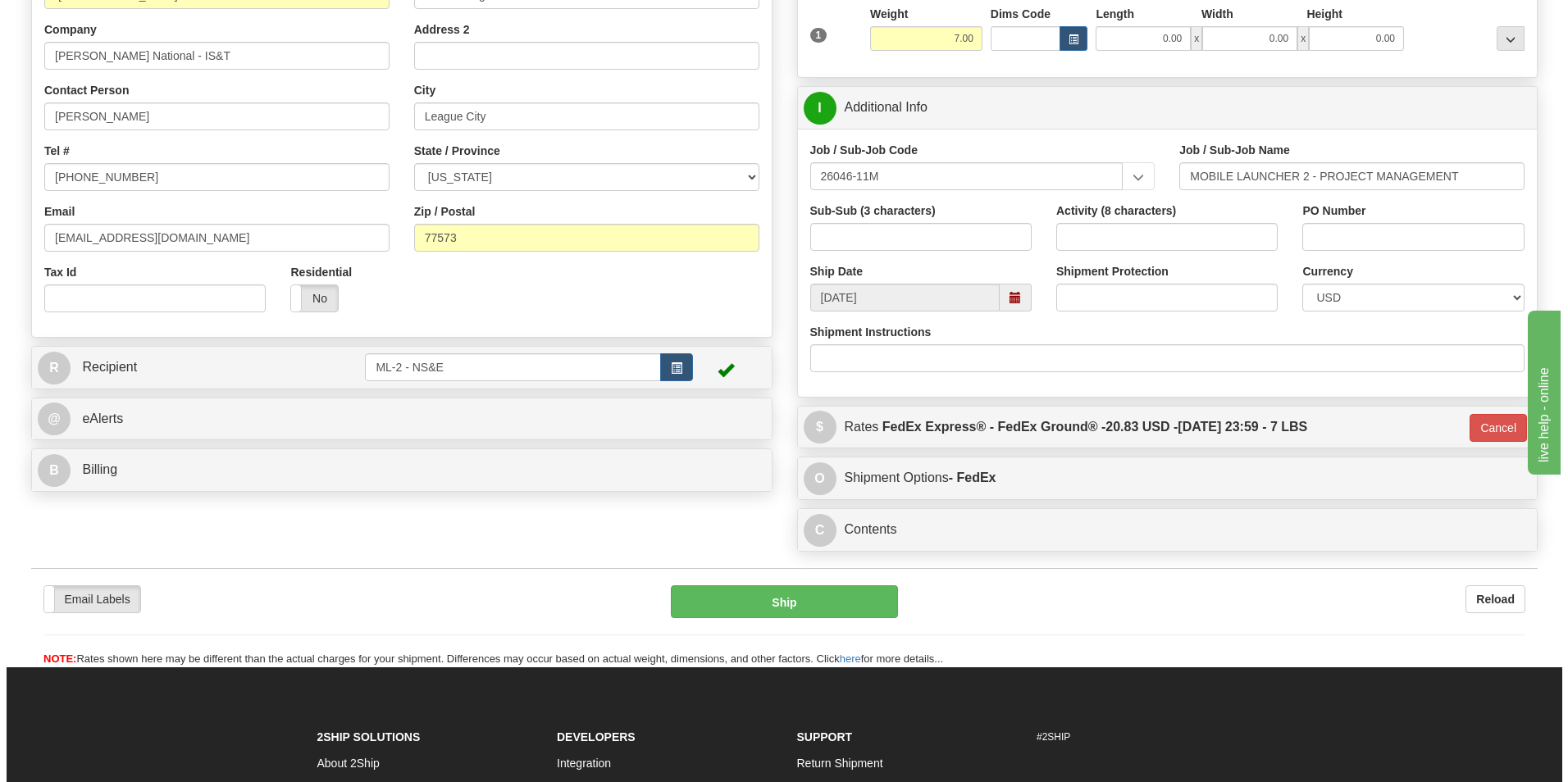 scroll, scrollTop: 265, scrollLeft: 0, axis: vertical 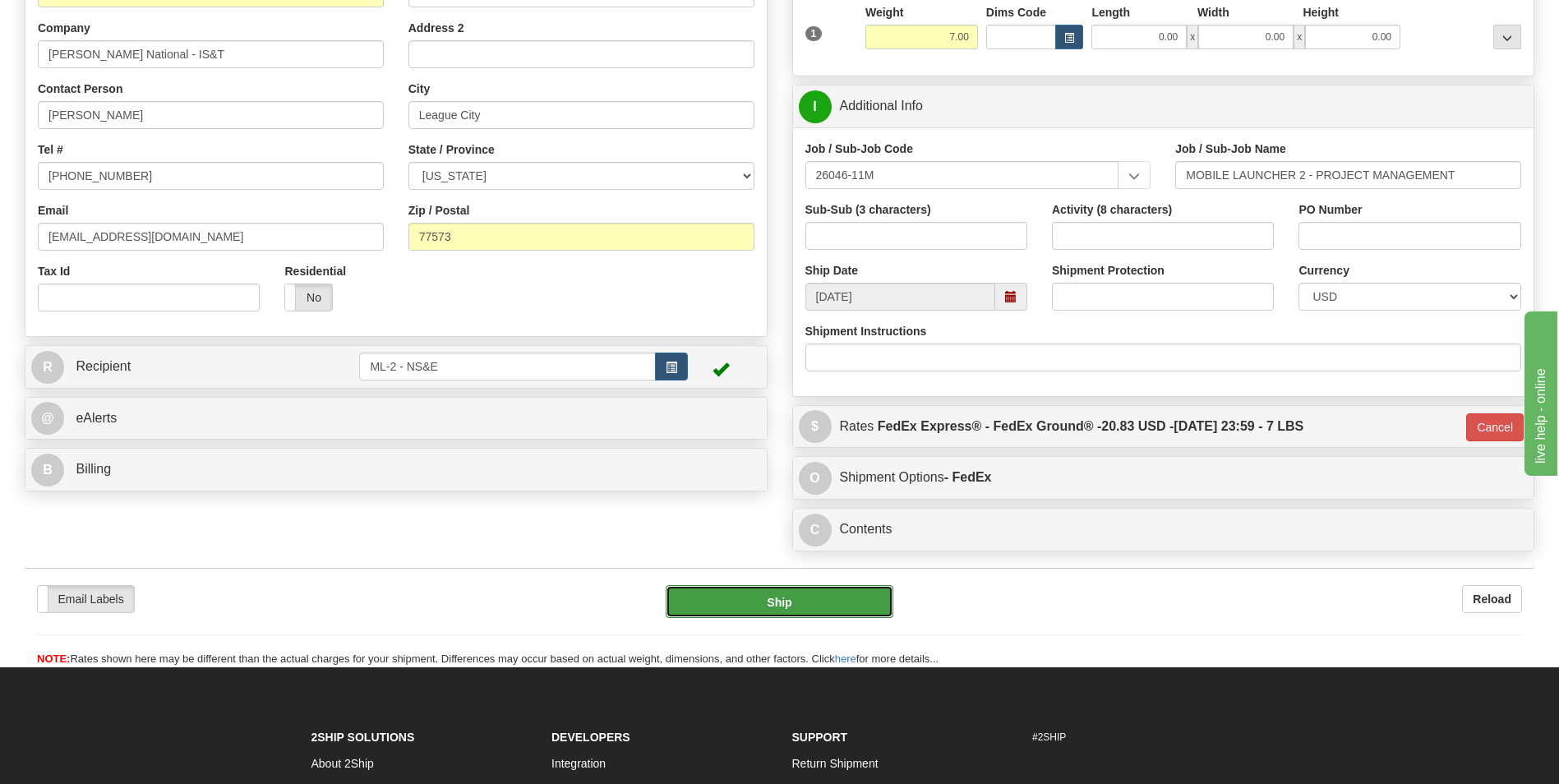 click on "Ship" at bounding box center (779, 602) 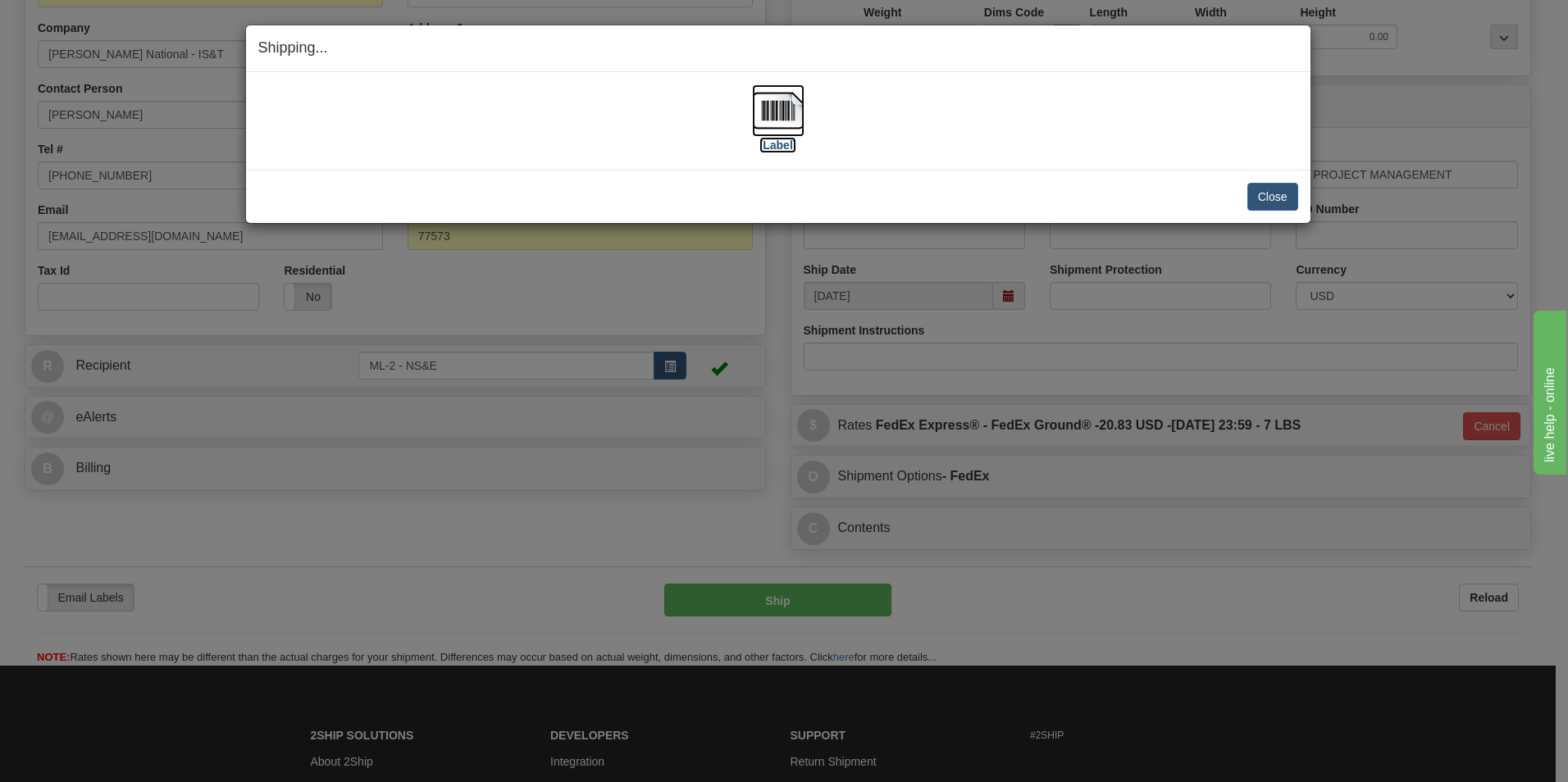 click on "[Label]" at bounding box center [778, 145] 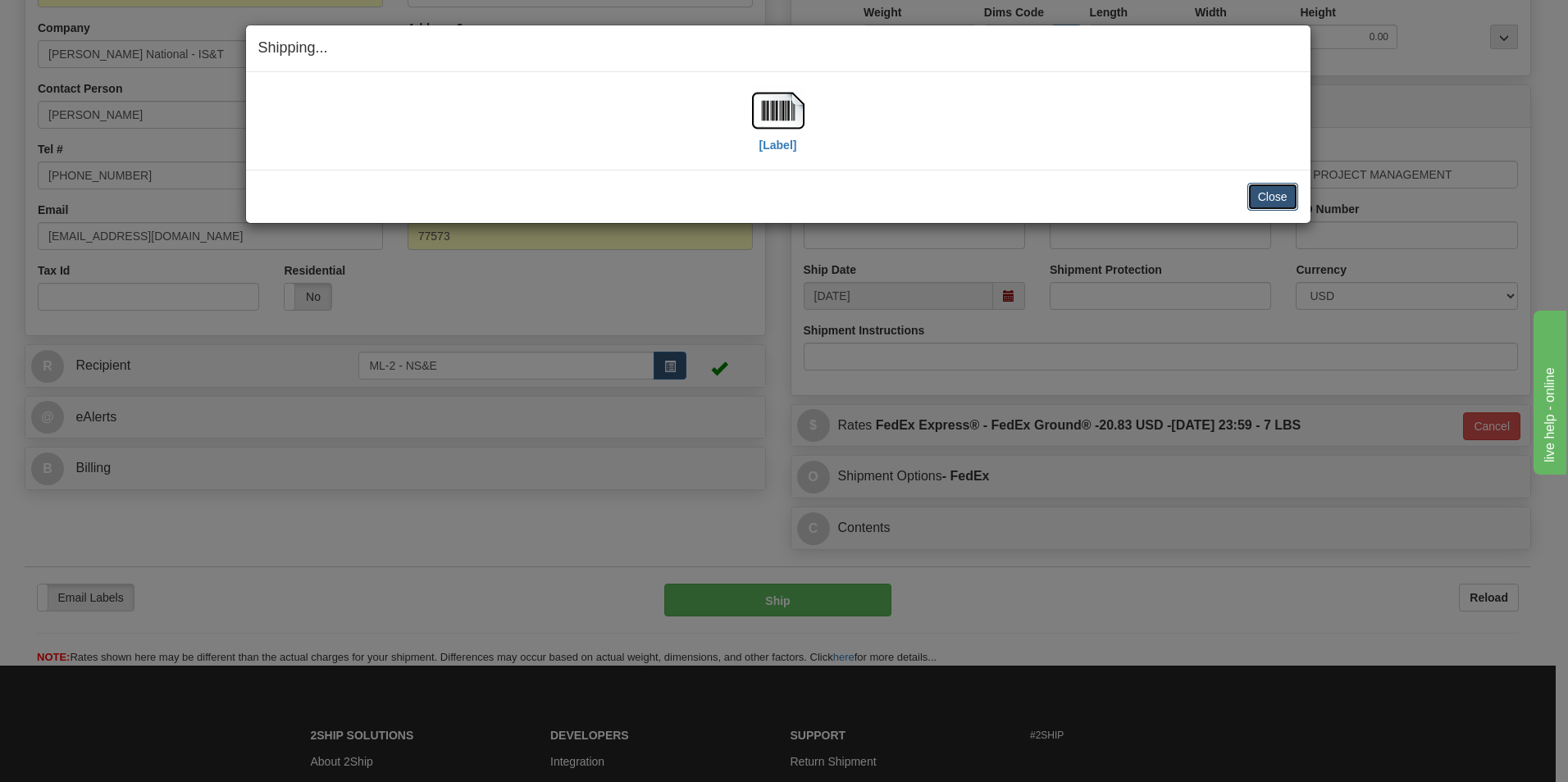click on "Close" at bounding box center [1273, 197] 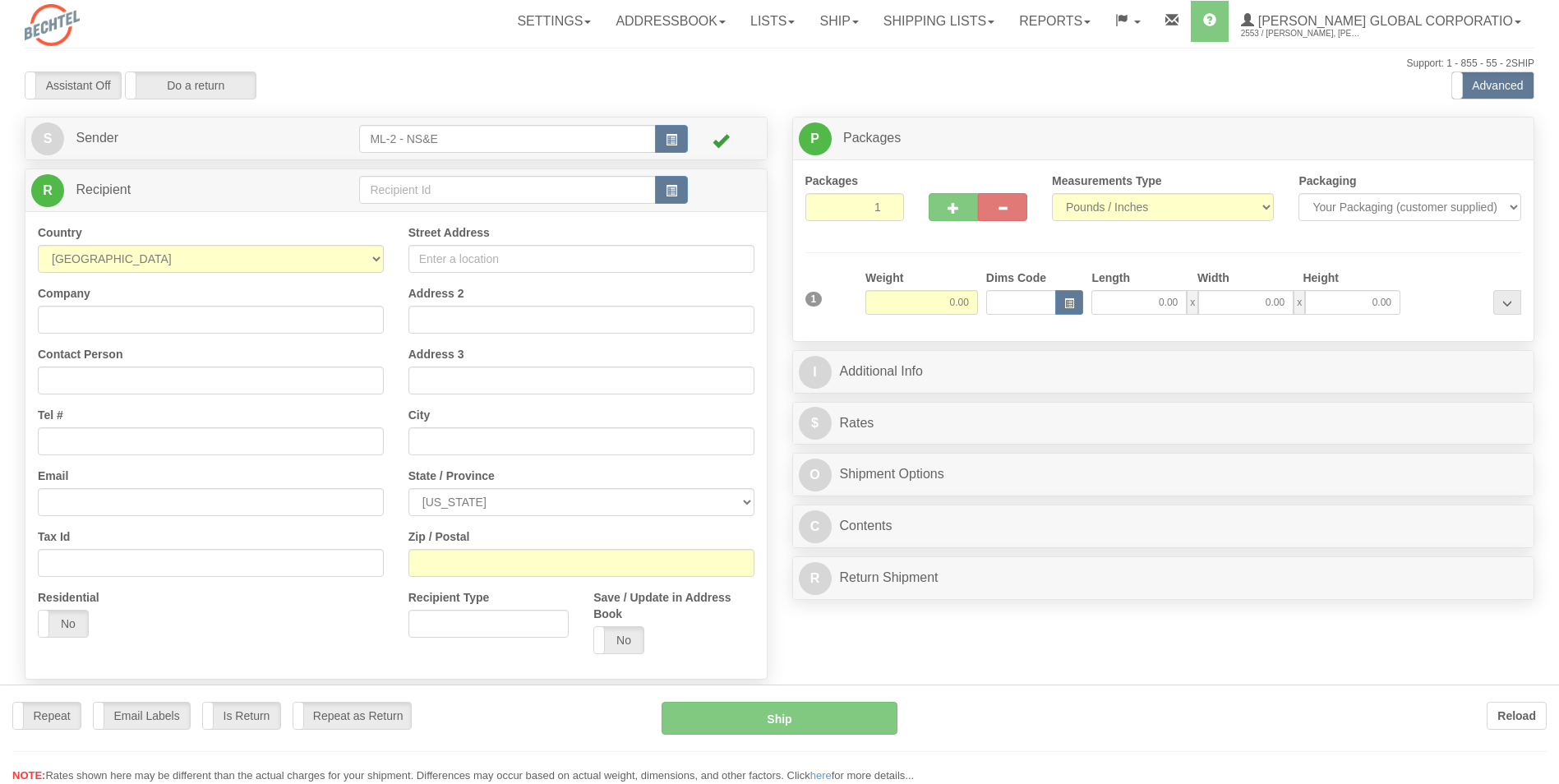 scroll, scrollTop: 0, scrollLeft: 0, axis: both 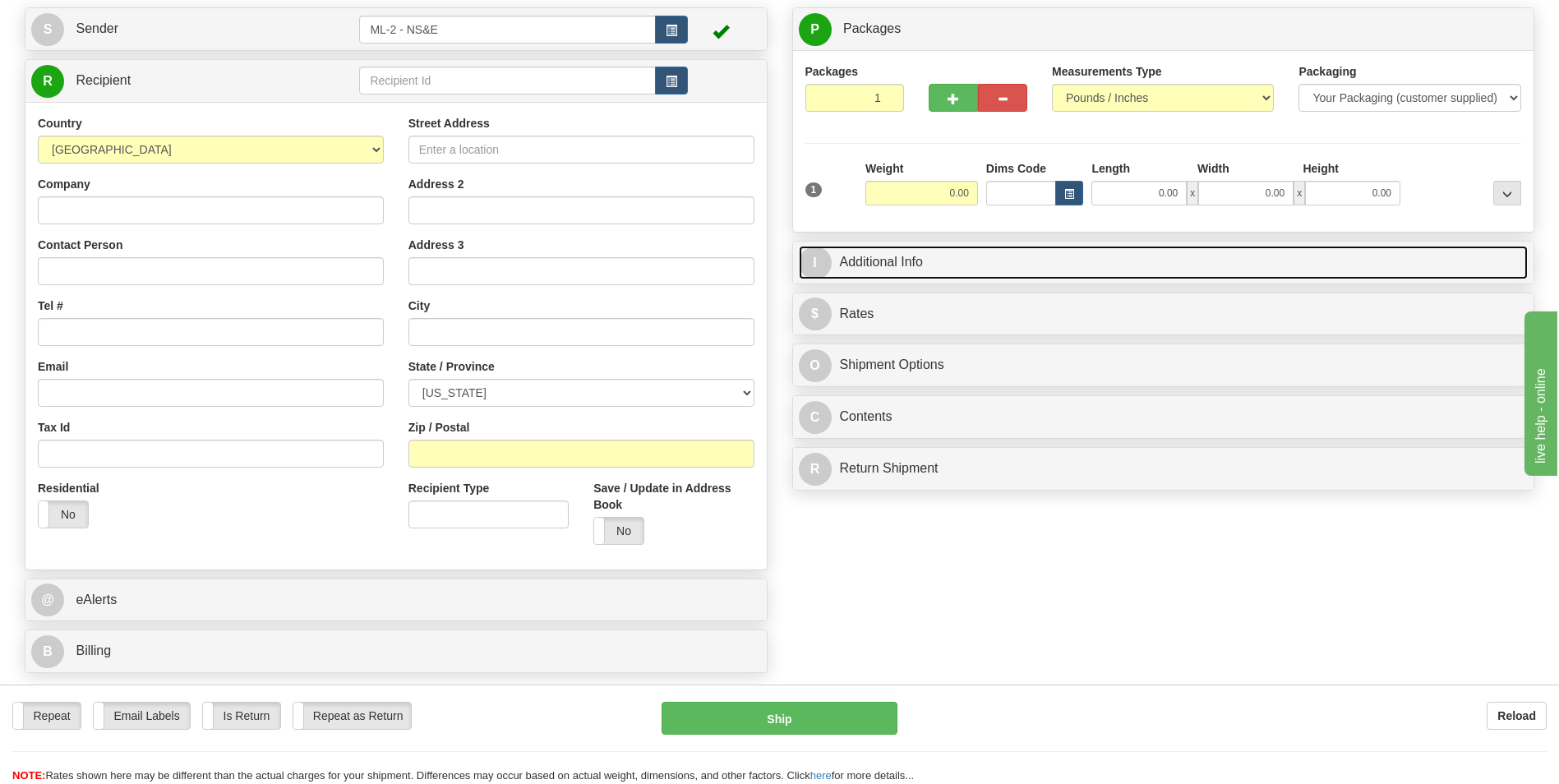 click on "I" at bounding box center [815, 263] 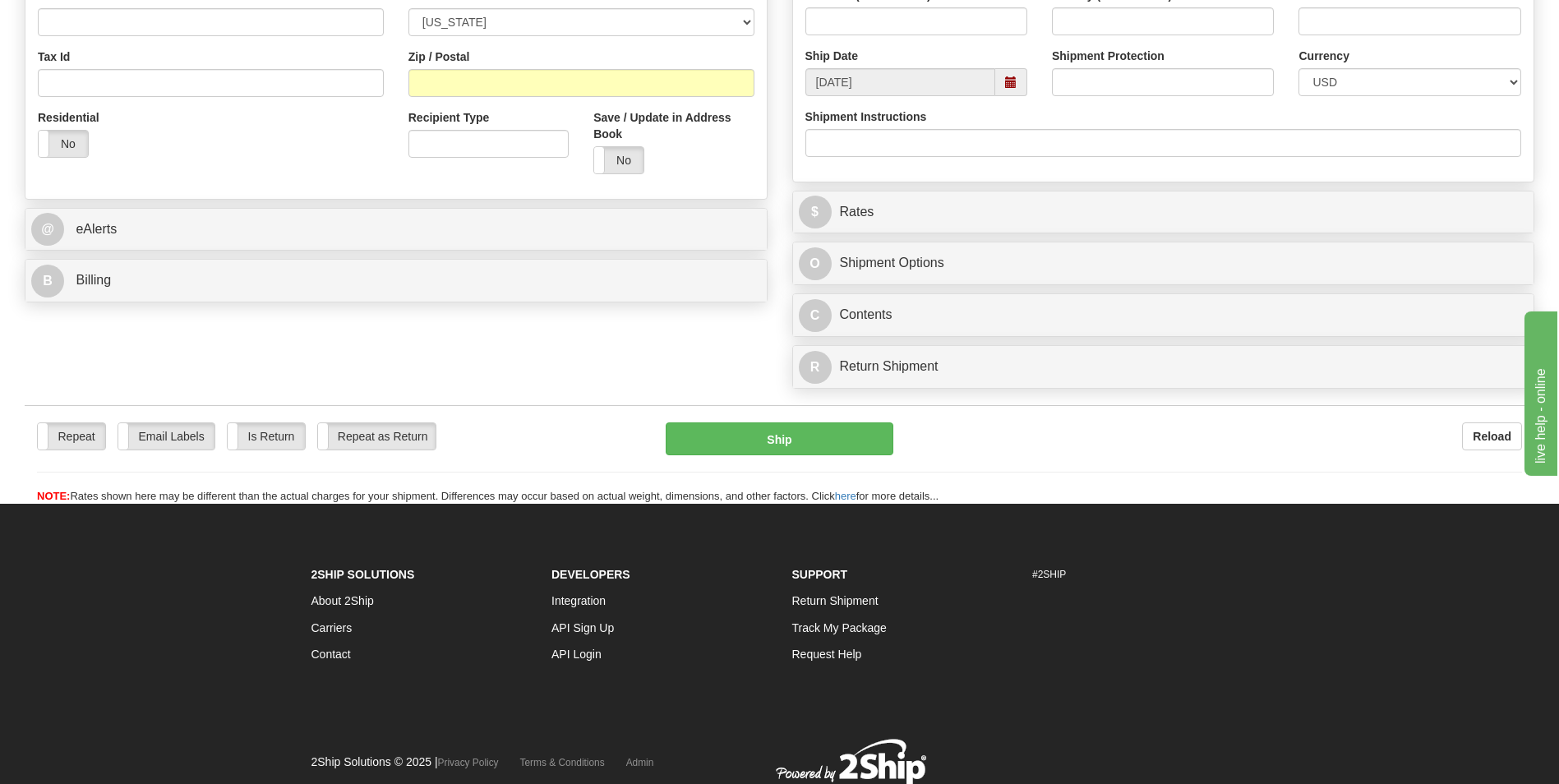 scroll, scrollTop: 493, scrollLeft: 0, axis: vertical 